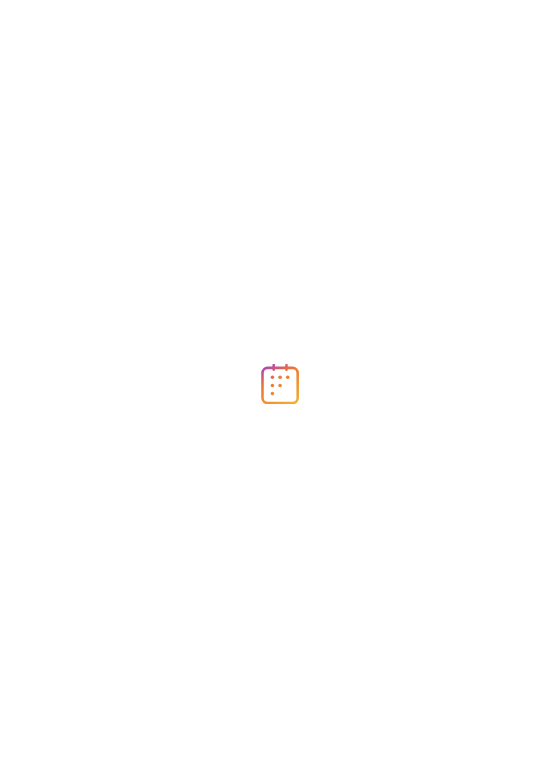 scroll, scrollTop: 0, scrollLeft: 0, axis: both 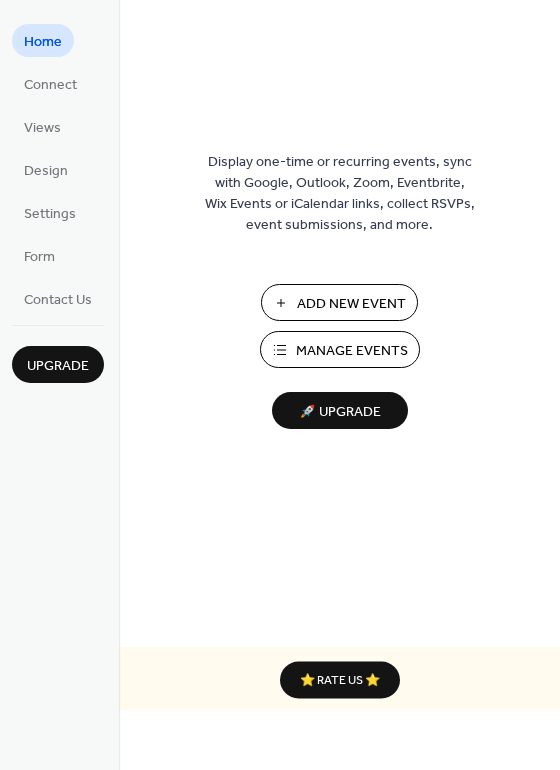 click on "Manage Events" at bounding box center [352, 351] 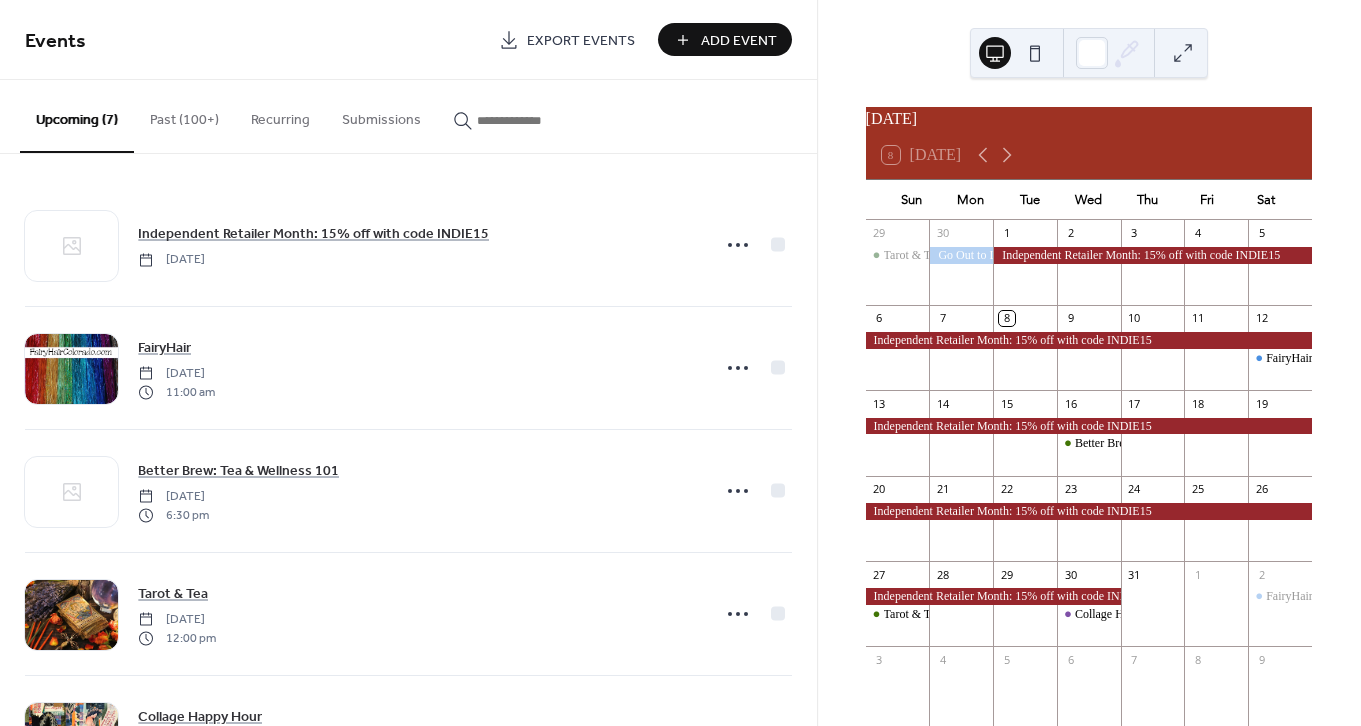 scroll, scrollTop: 0, scrollLeft: 0, axis: both 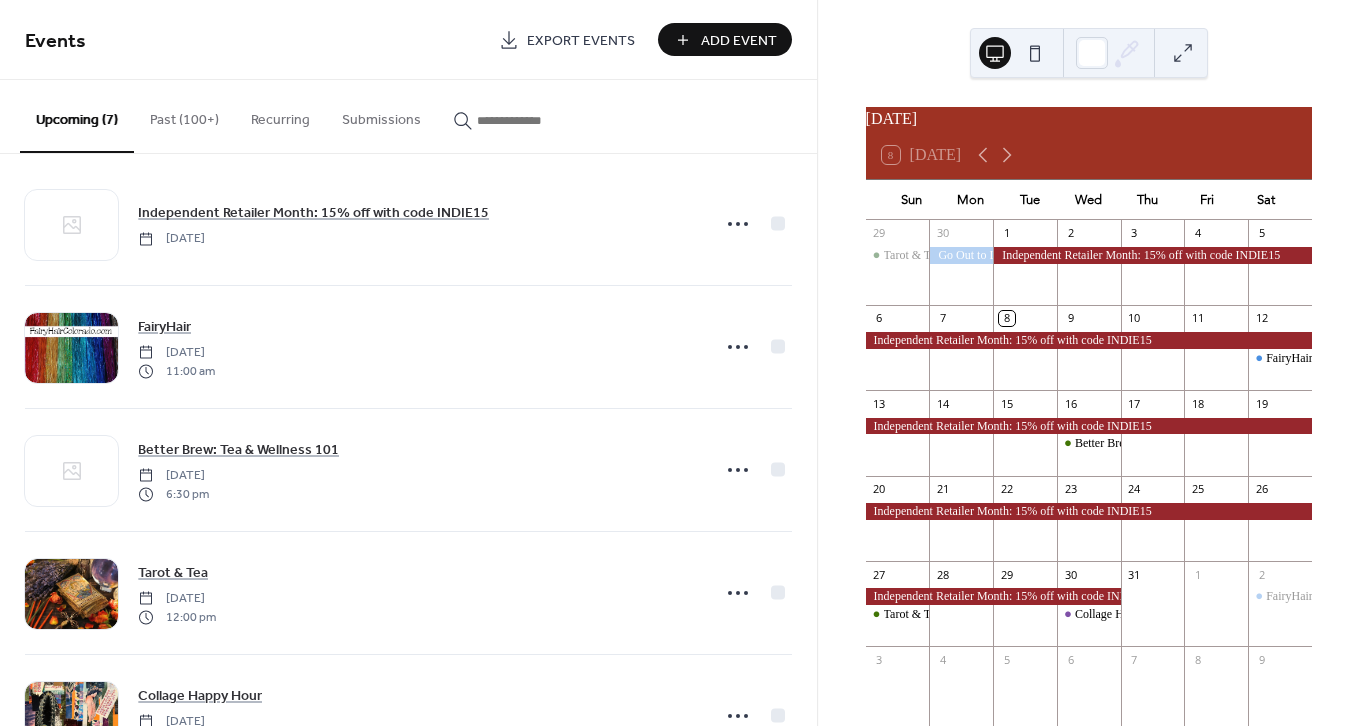 click on "Add Event" at bounding box center [739, 41] 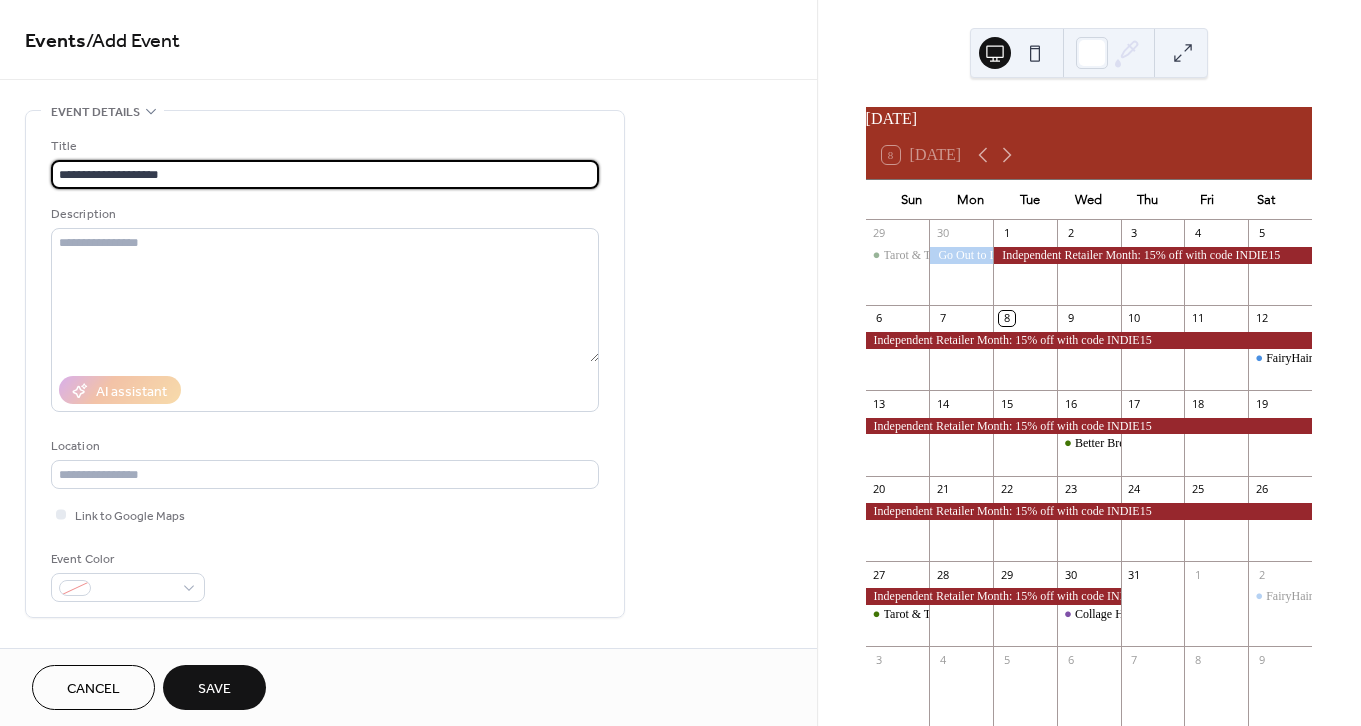 type on "**********" 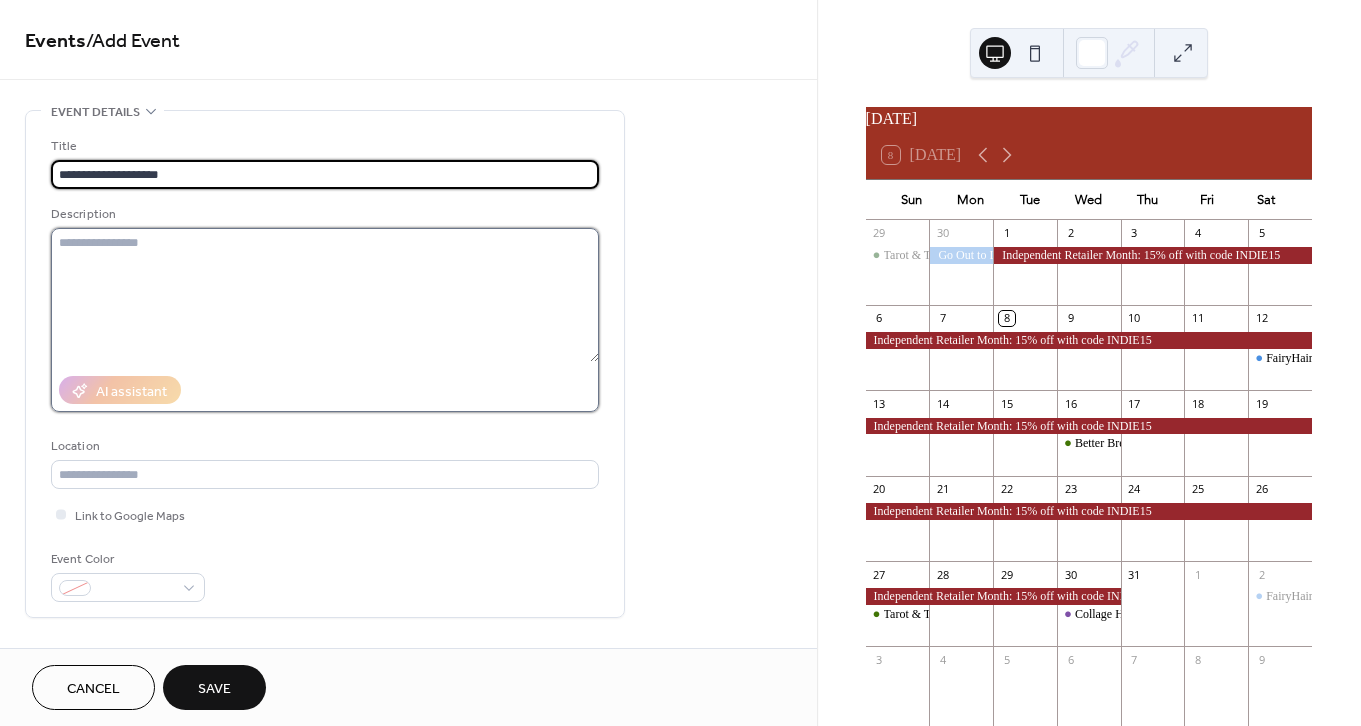 click at bounding box center [325, 295] 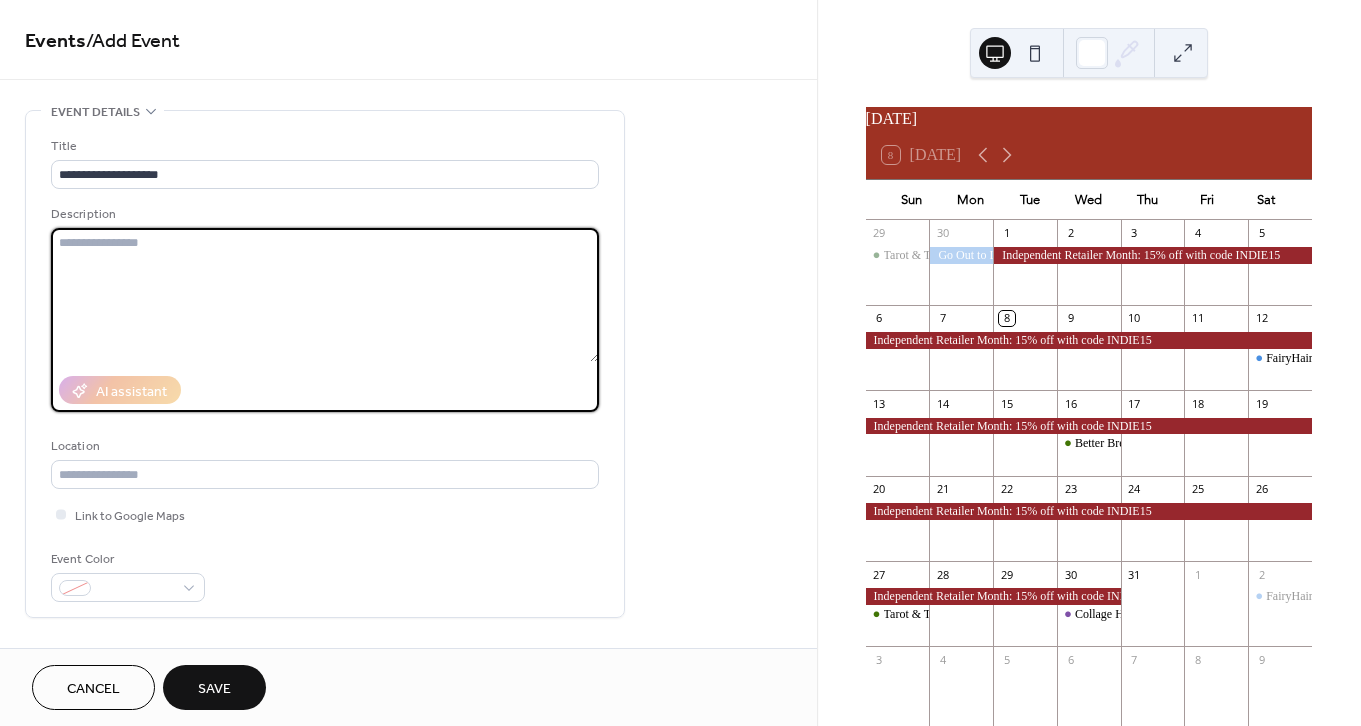 paste on "**********" 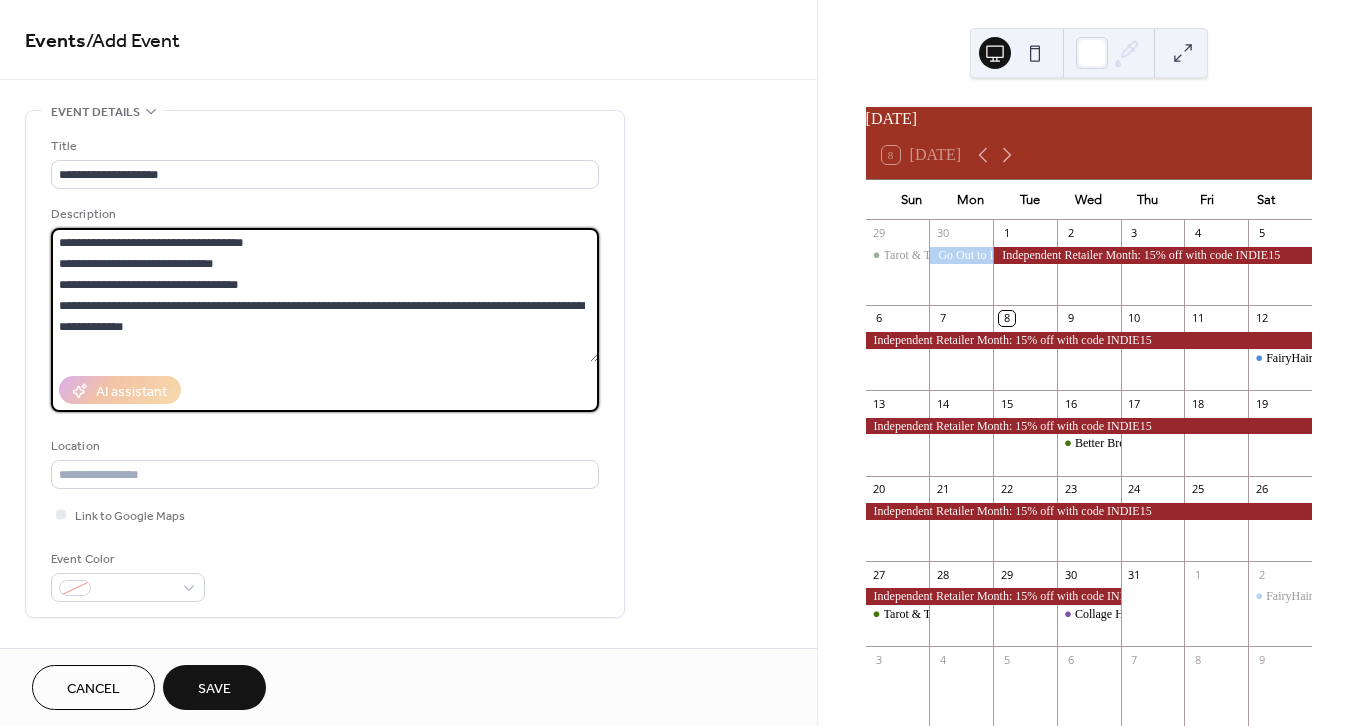 scroll, scrollTop: 123, scrollLeft: 0, axis: vertical 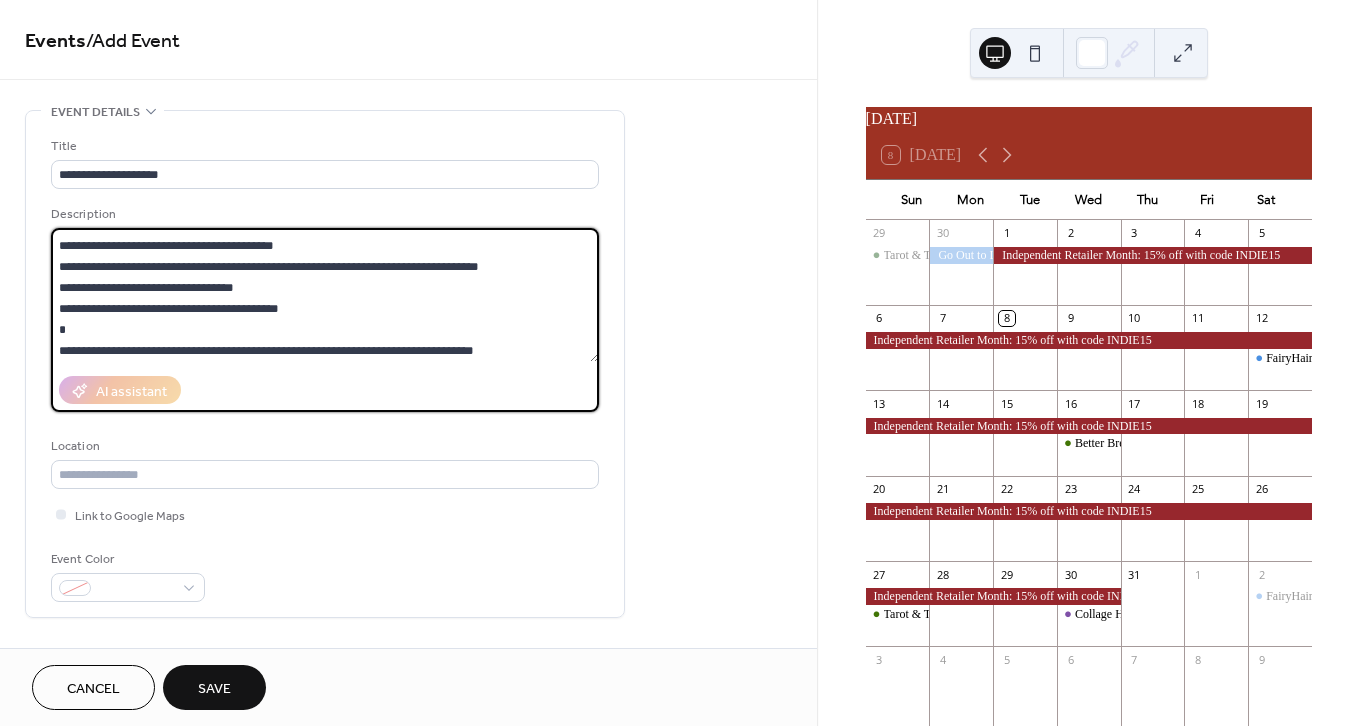 click on "**********" at bounding box center (325, 295) 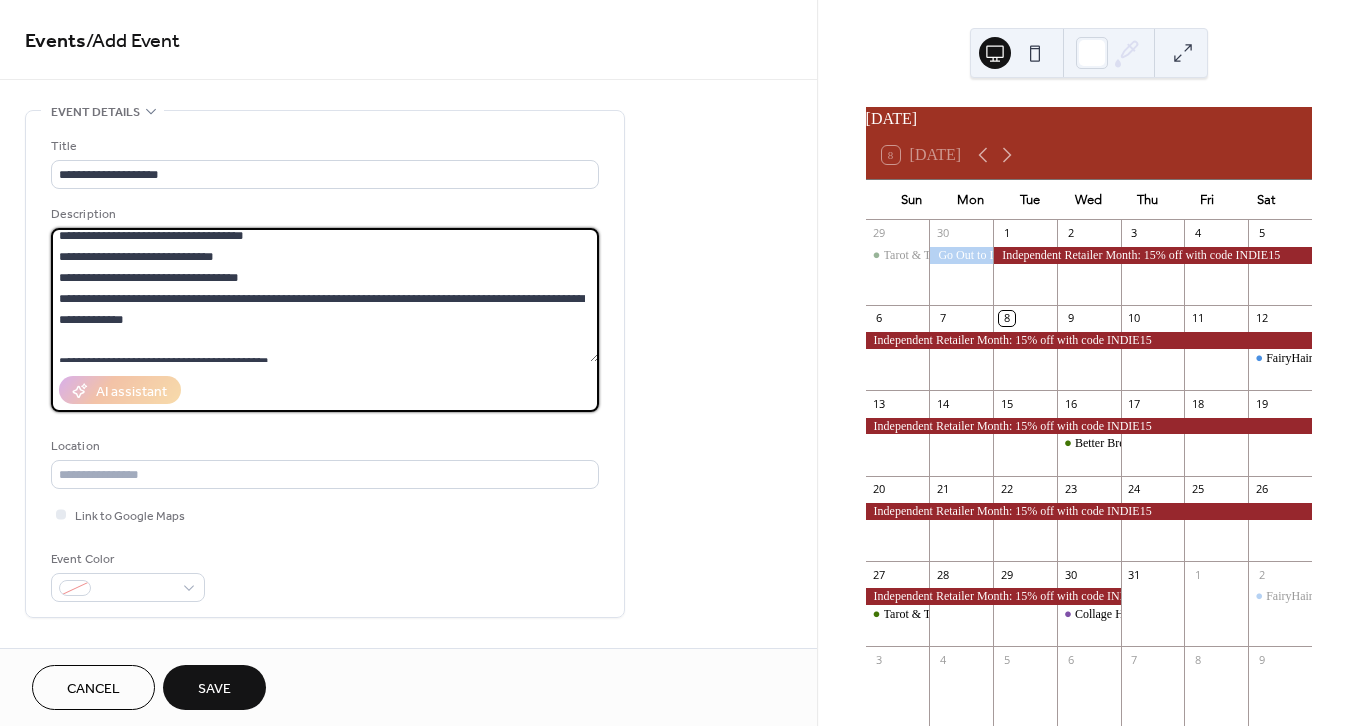 scroll, scrollTop: 0, scrollLeft: 0, axis: both 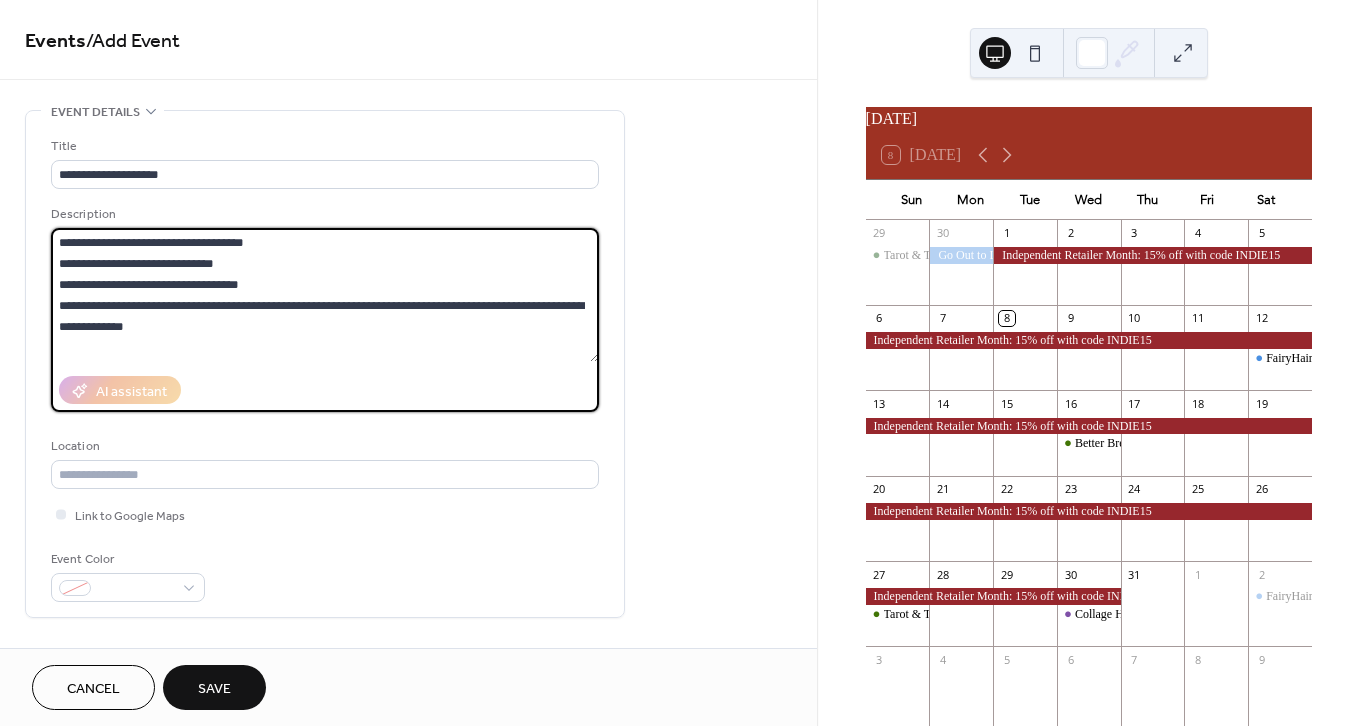 click on "**********" at bounding box center [325, 295] 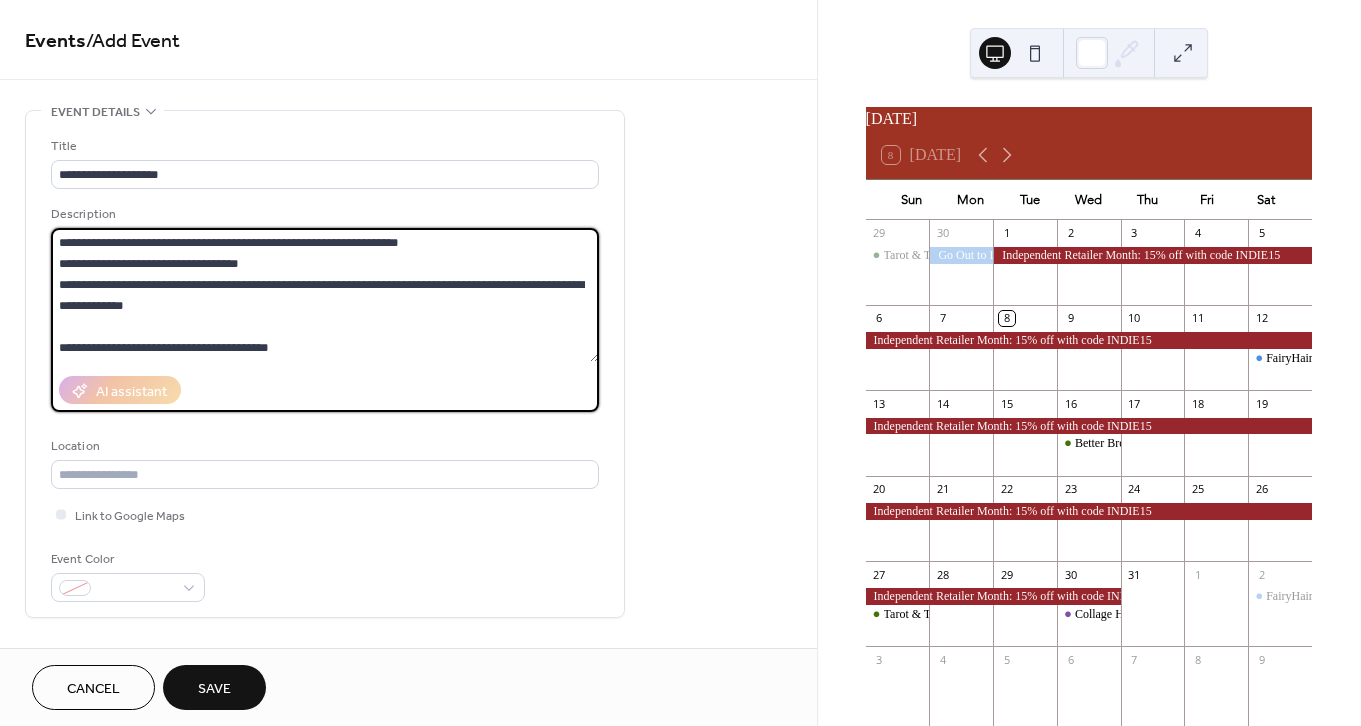 drag, startPoint x: 342, startPoint y: 241, endPoint x: 265, endPoint y: 244, distance: 77.05842 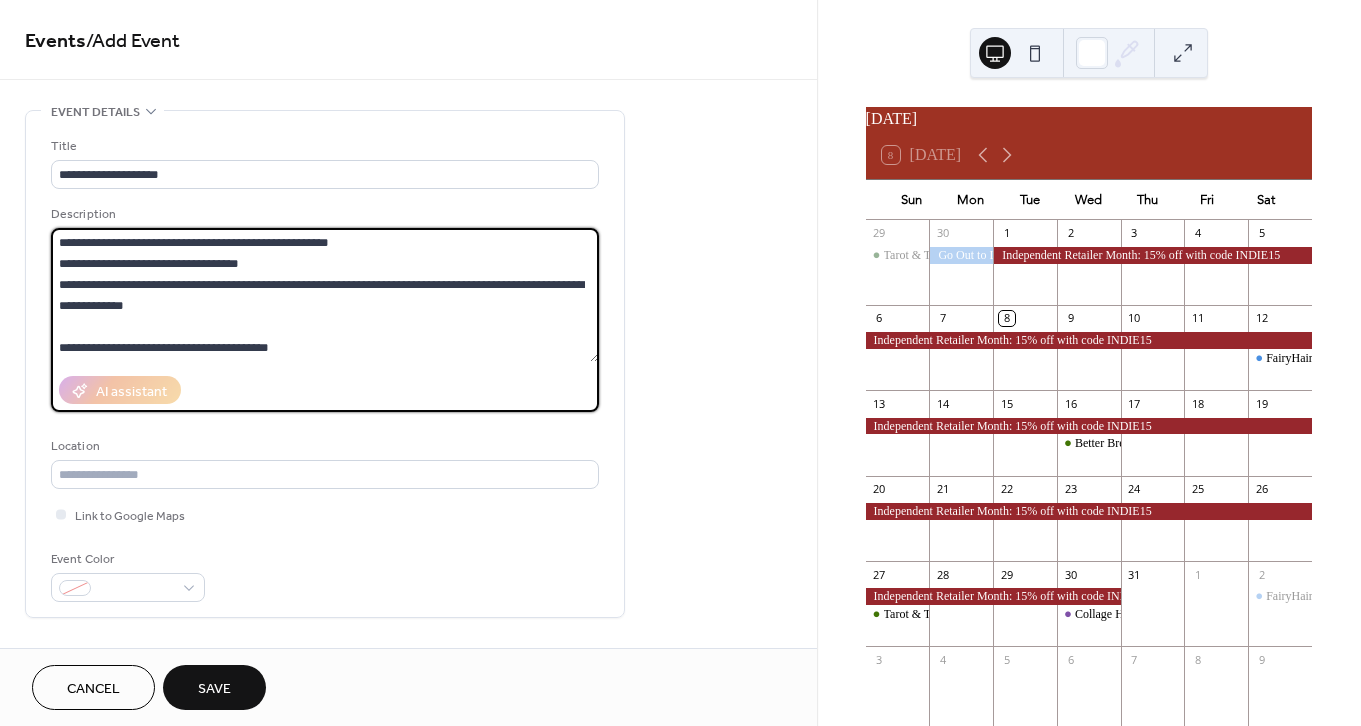 click on "**********" at bounding box center (325, 295) 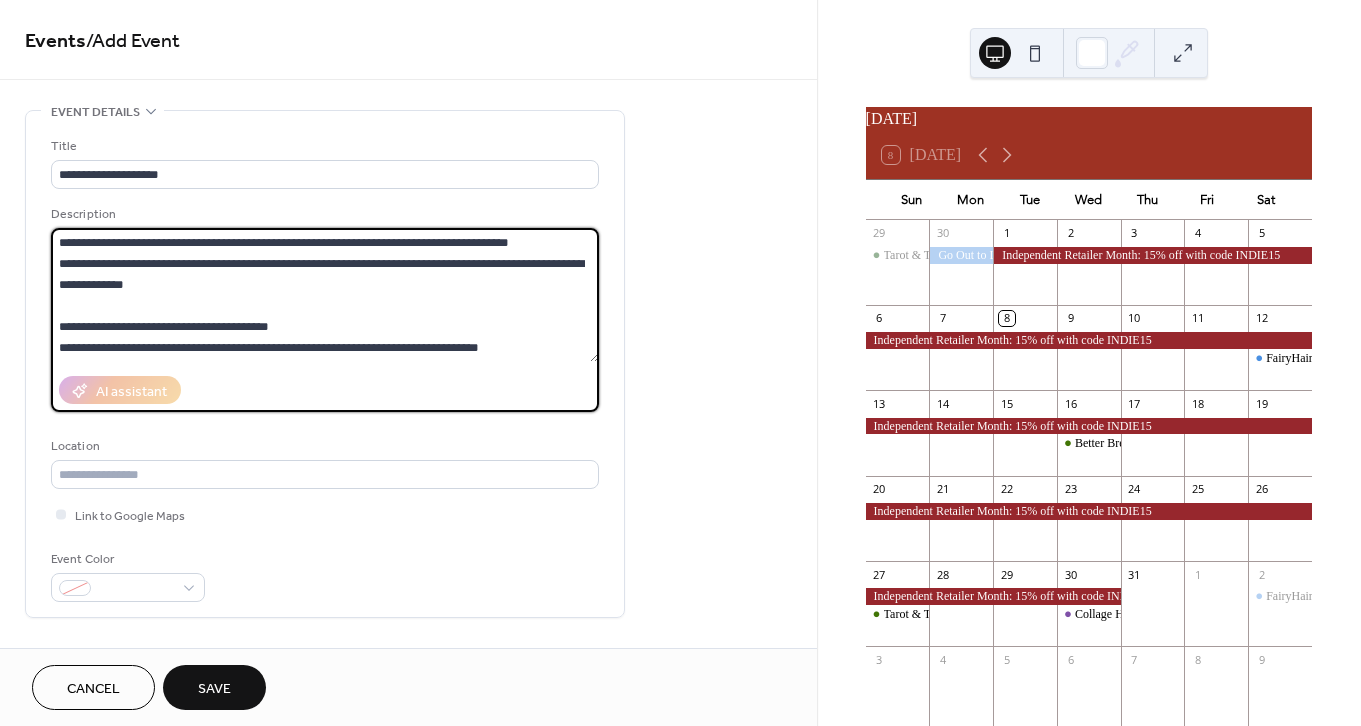 click on "**********" at bounding box center [325, 295] 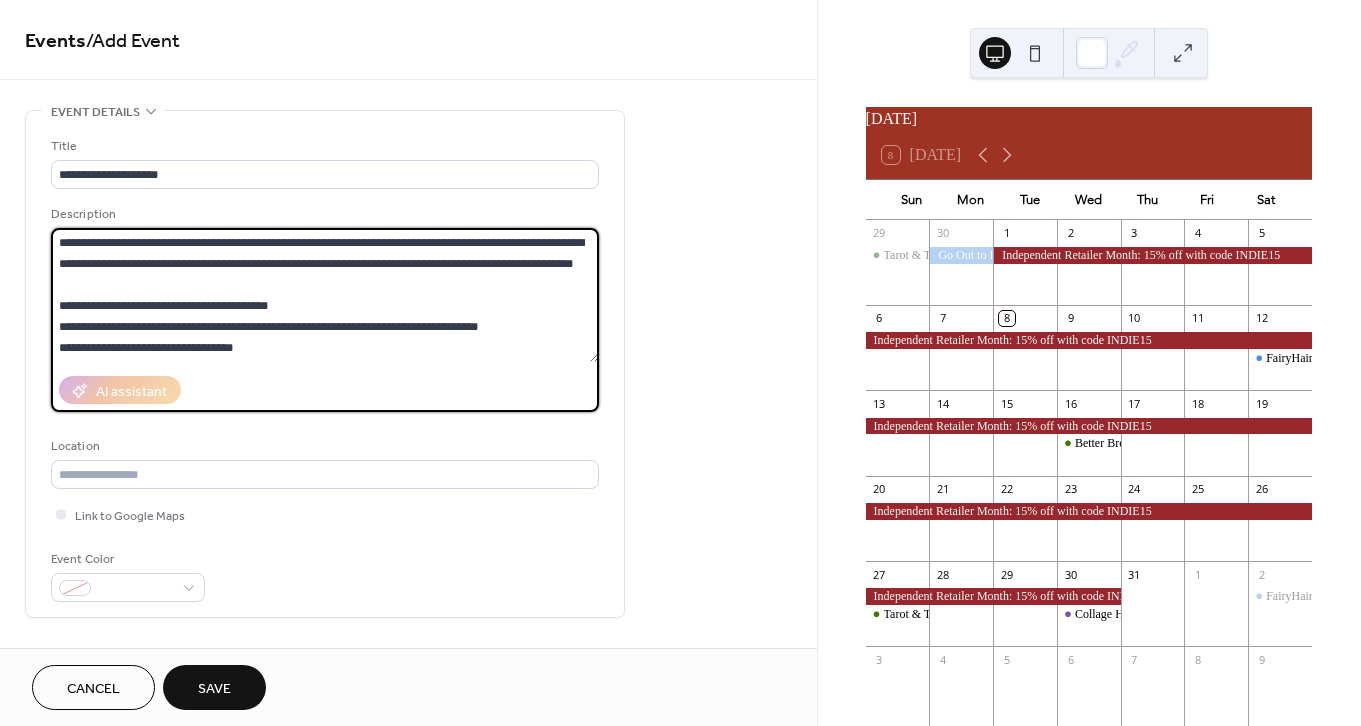 click on "**********" at bounding box center (325, 295) 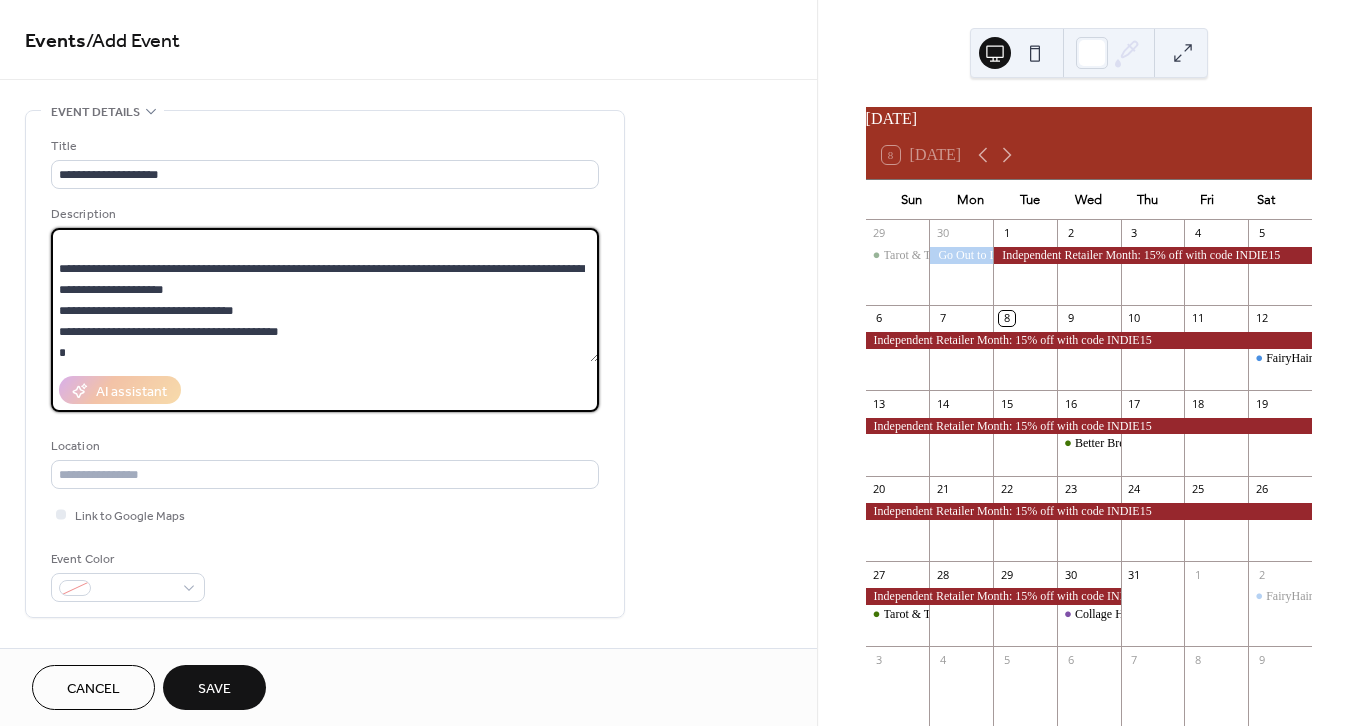 scroll, scrollTop: 73, scrollLeft: 0, axis: vertical 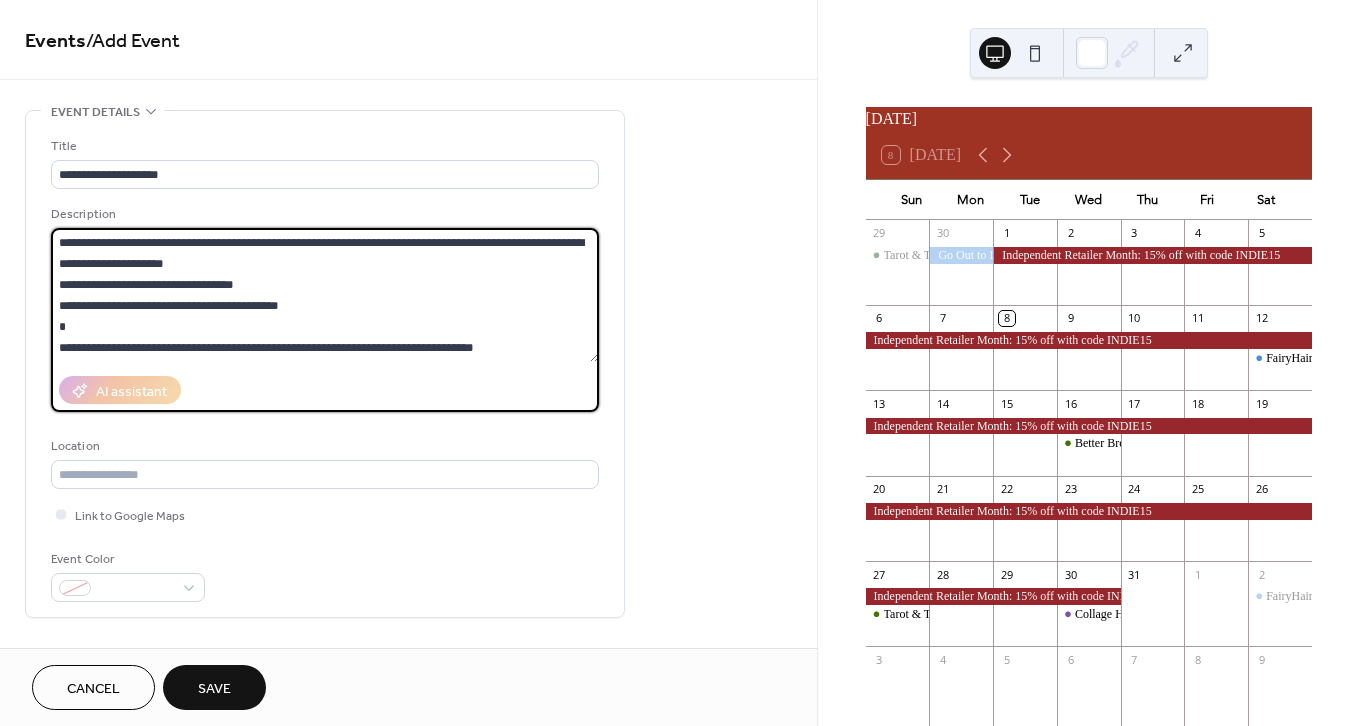 click on "**********" at bounding box center (325, 295) 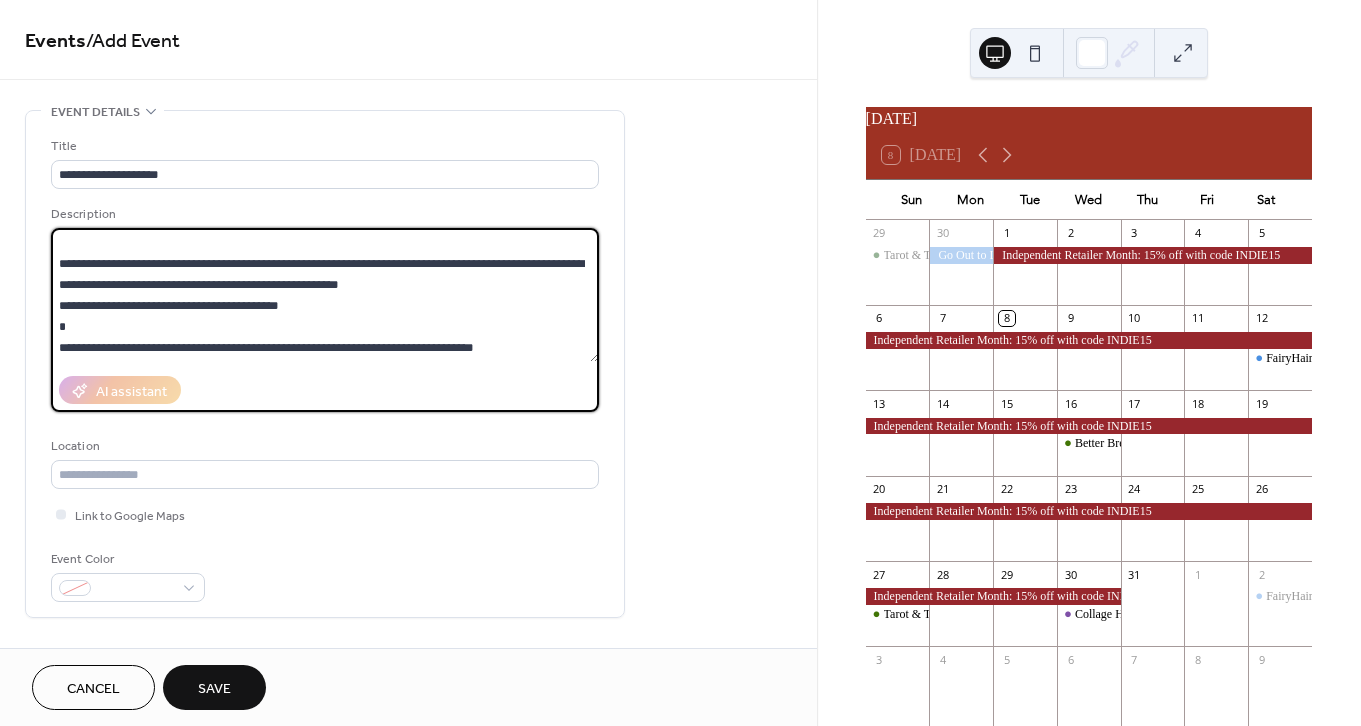 scroll, scrollTop: 63, scrollLeft: 0, axis: vertical 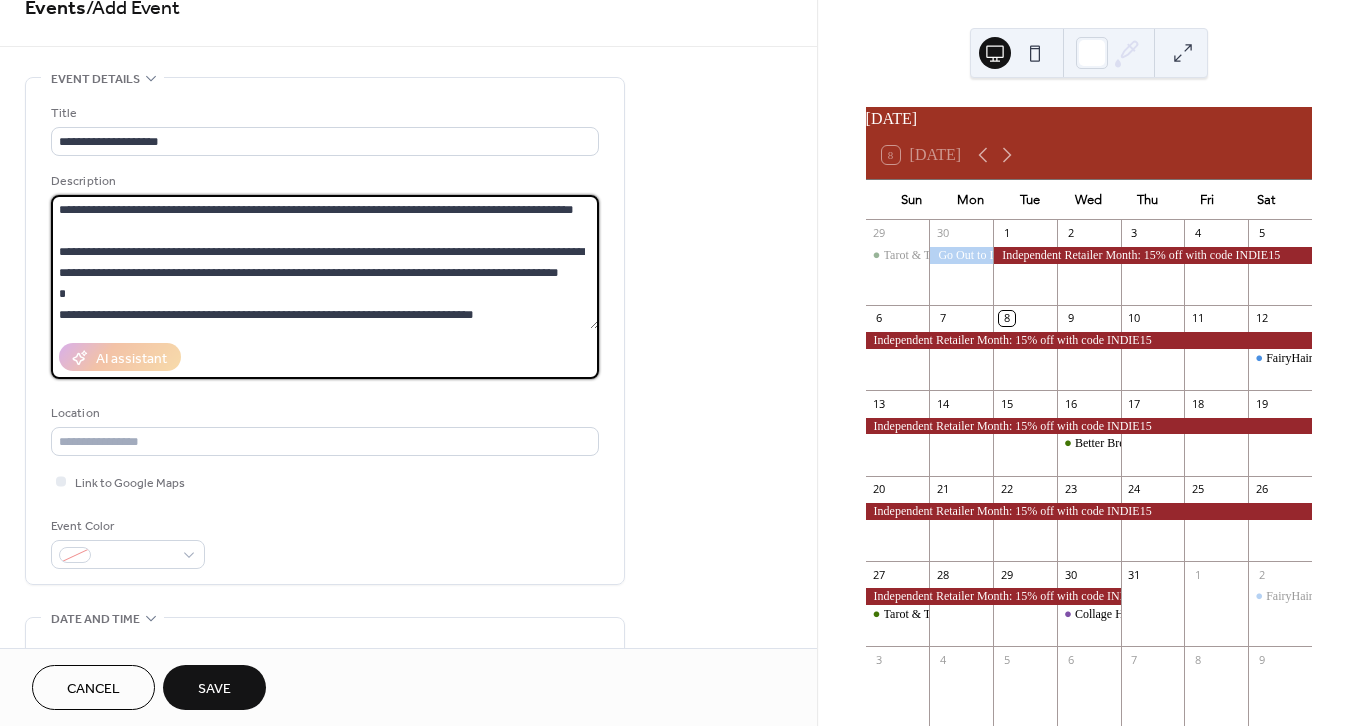 click on "**********" at bounding box center [325, 262] 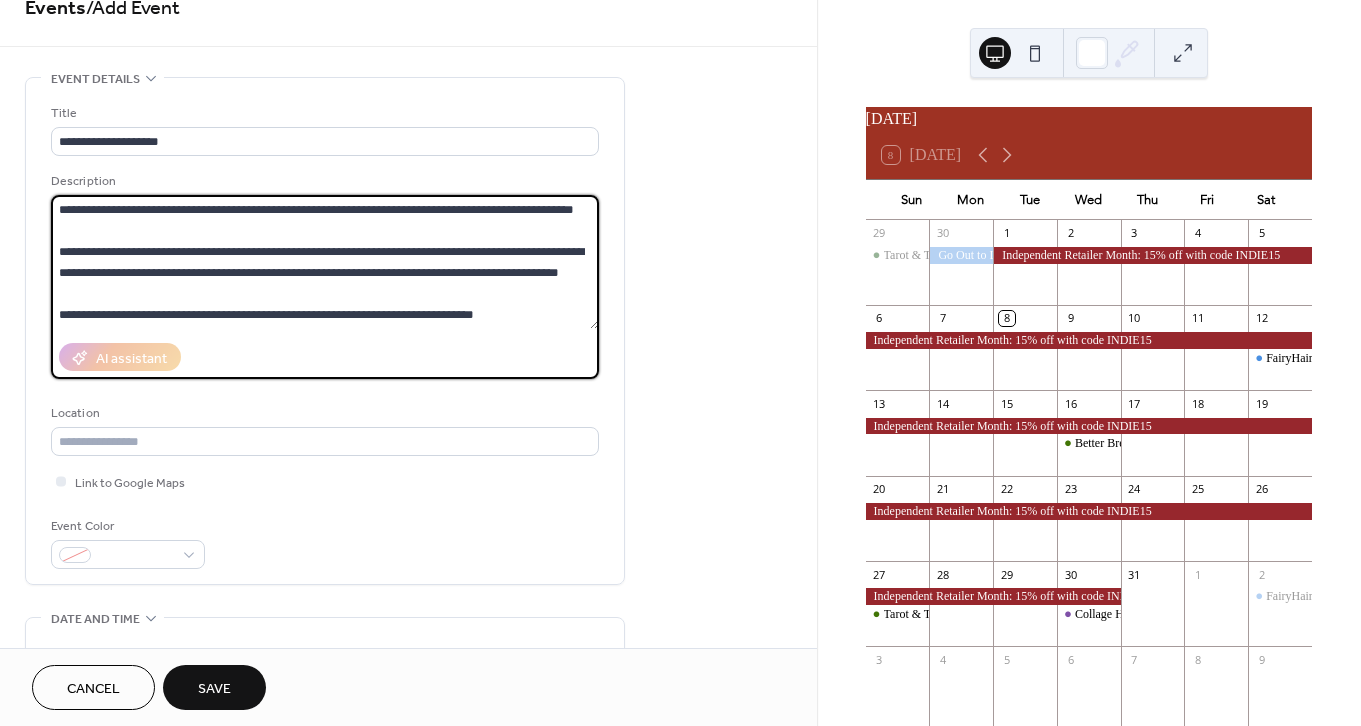 scroll, scrollTop: 63, scrollLeft: 0, axis: vertical 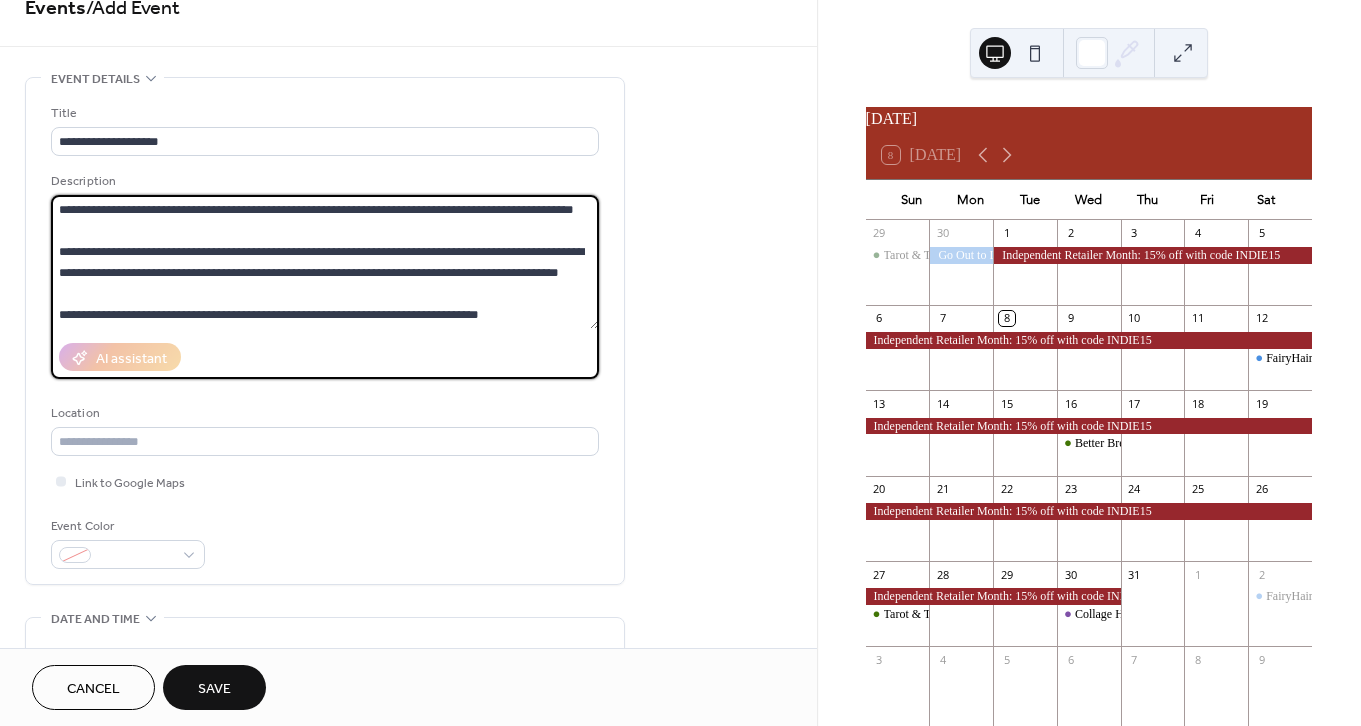 paste on "**********" 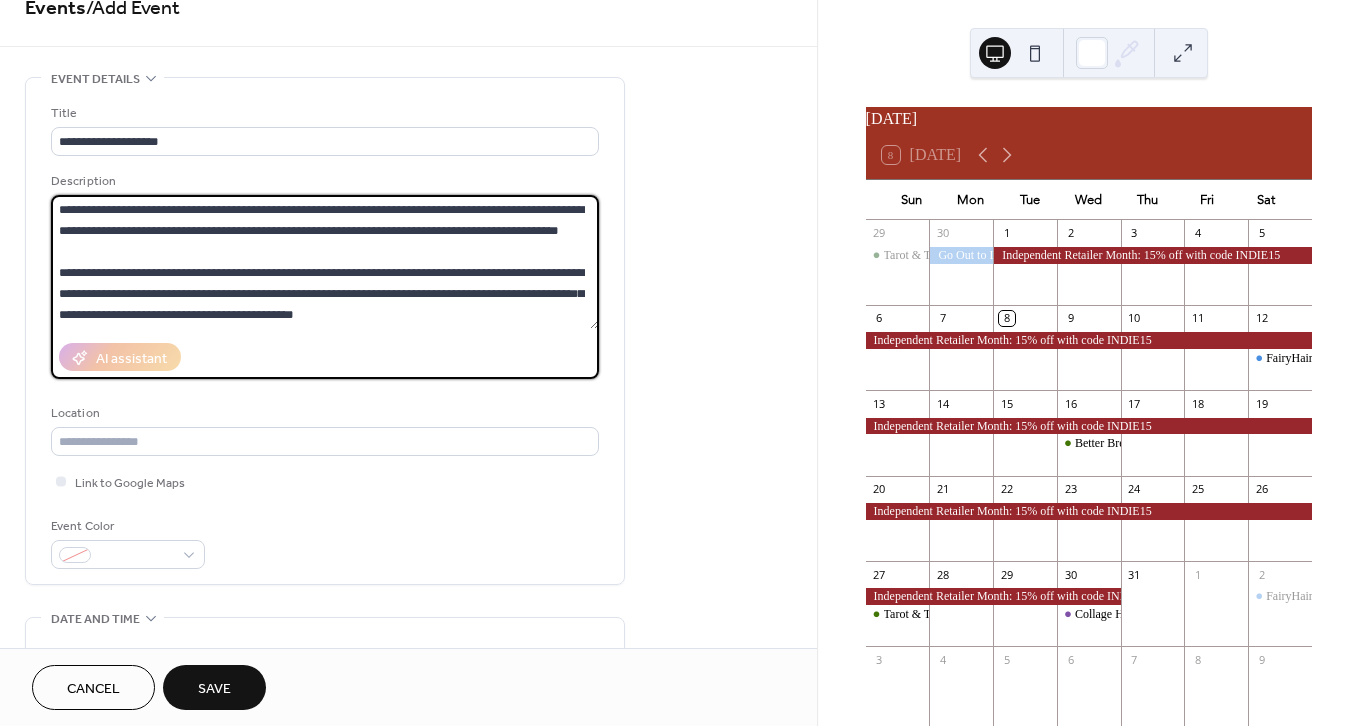 scroll, scrollTop: 105, scrollLeft: 0, axis: vertical 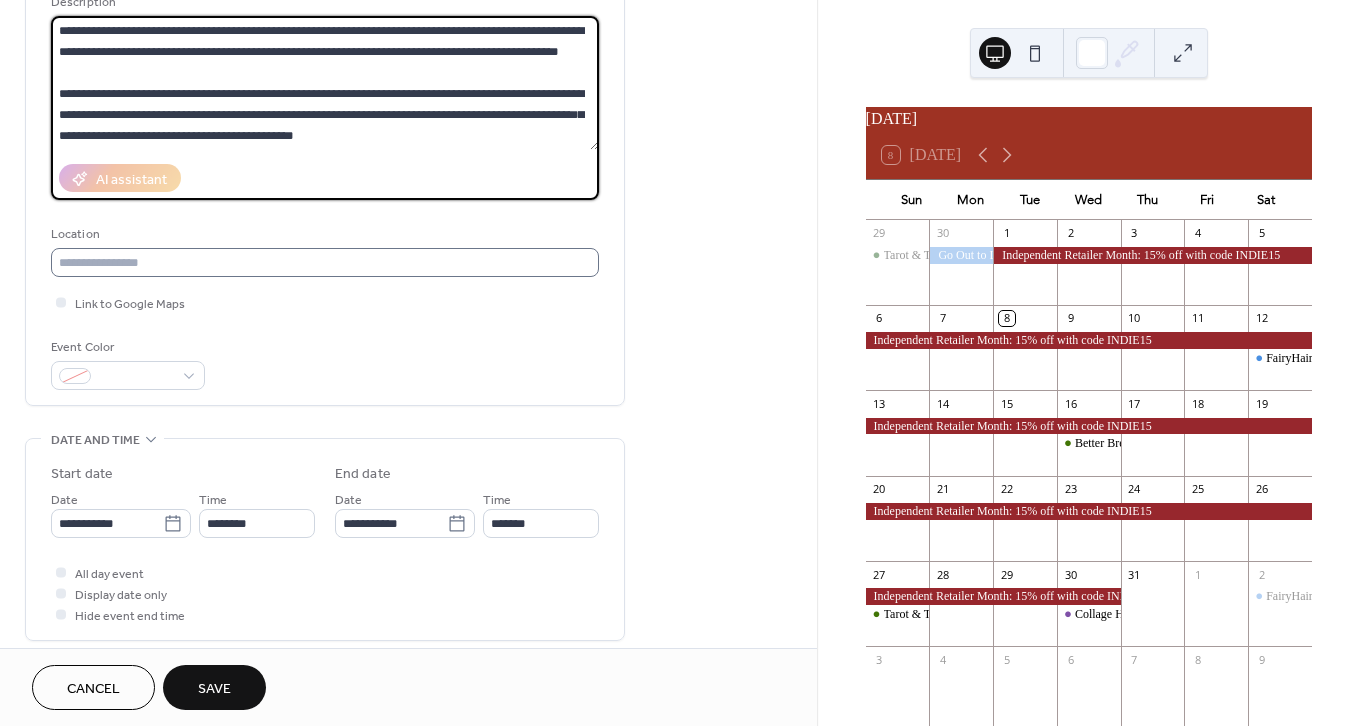 type on "**********" 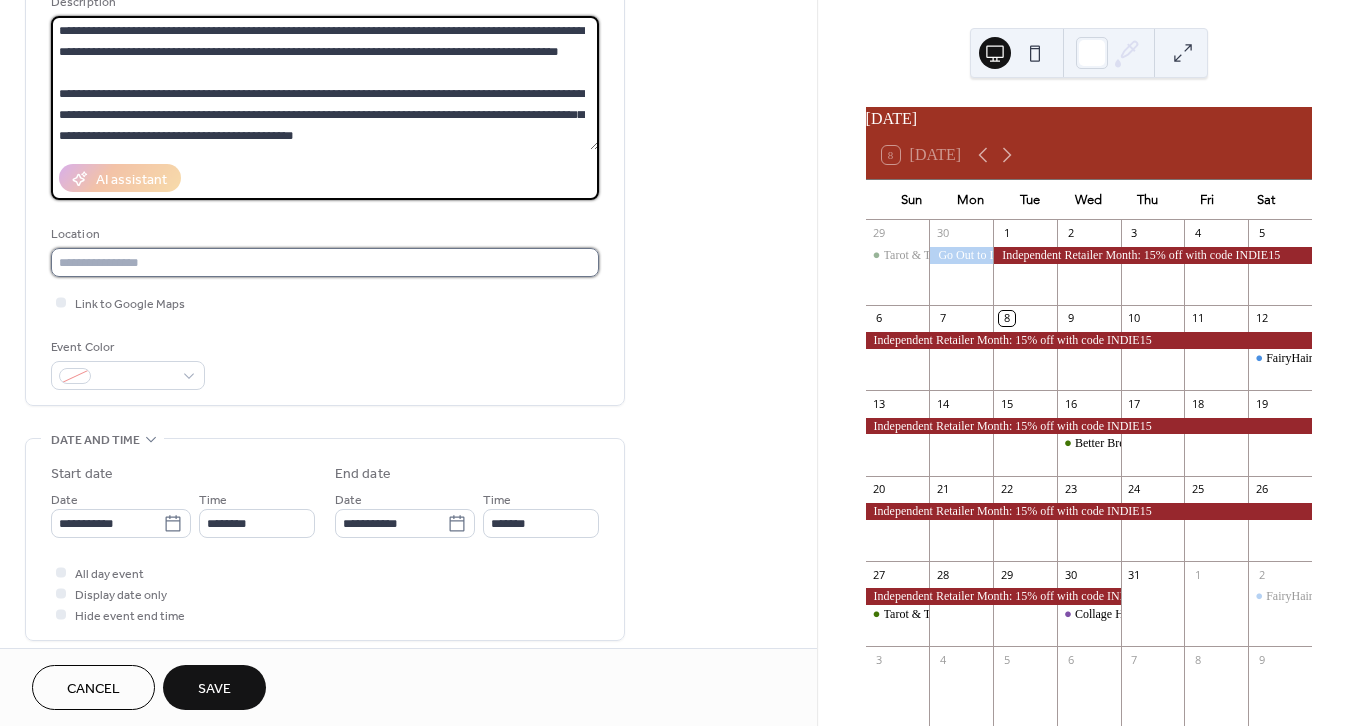 click at bounding box center (325, 262) 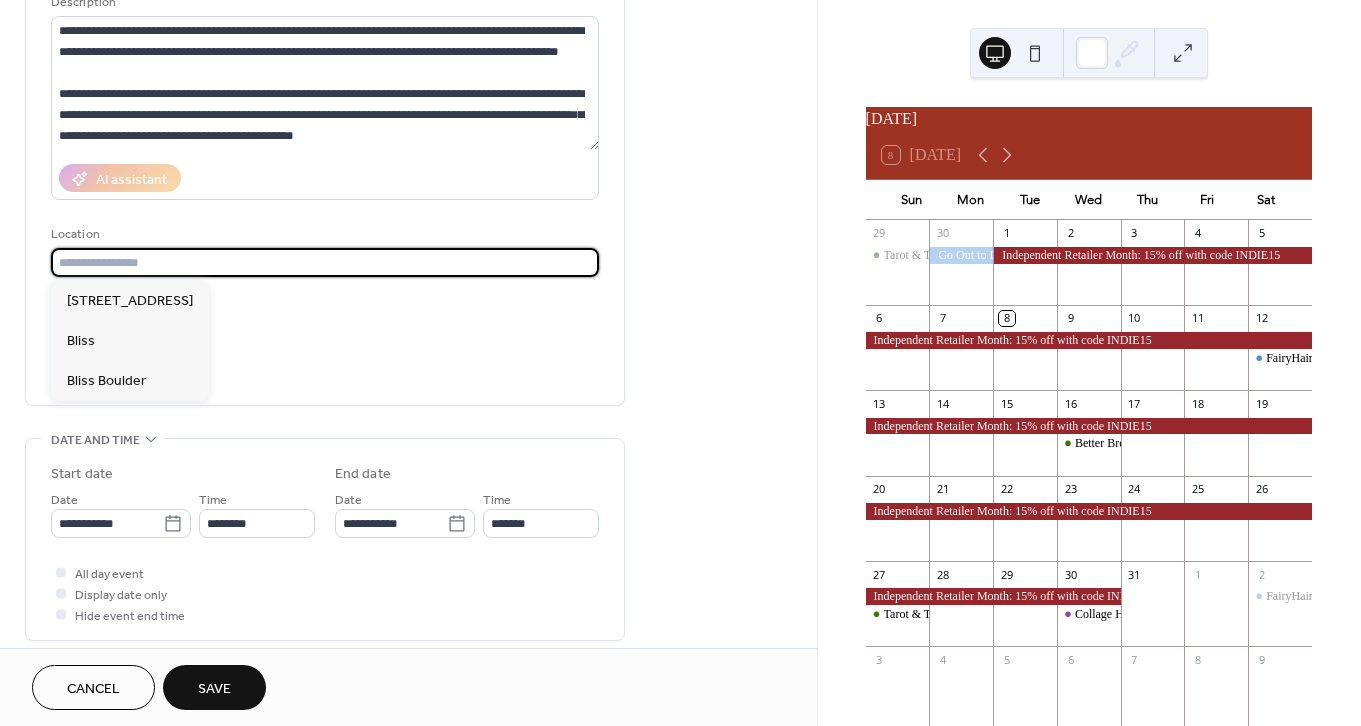 click on "Location" at bounding box center [323, 234] 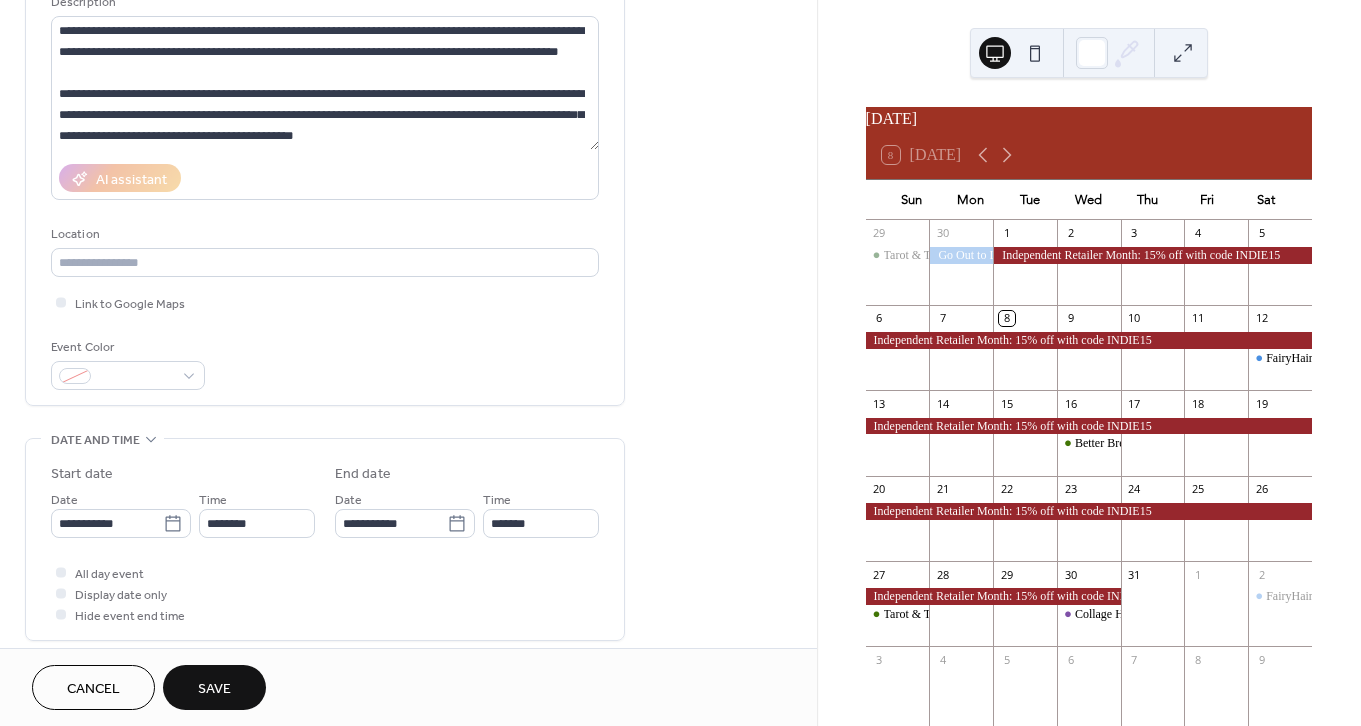 click on "**********" at bounding box center (325, 575) 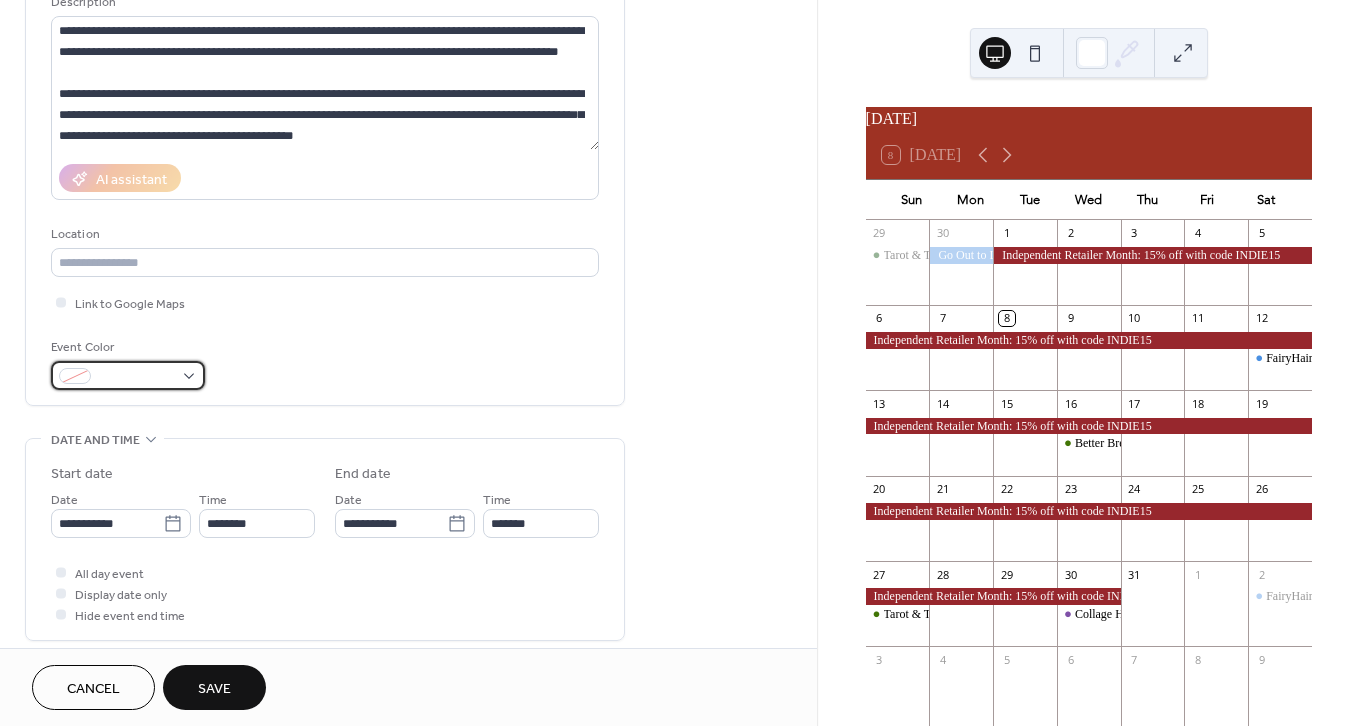 click at bounding box center [136, 377] 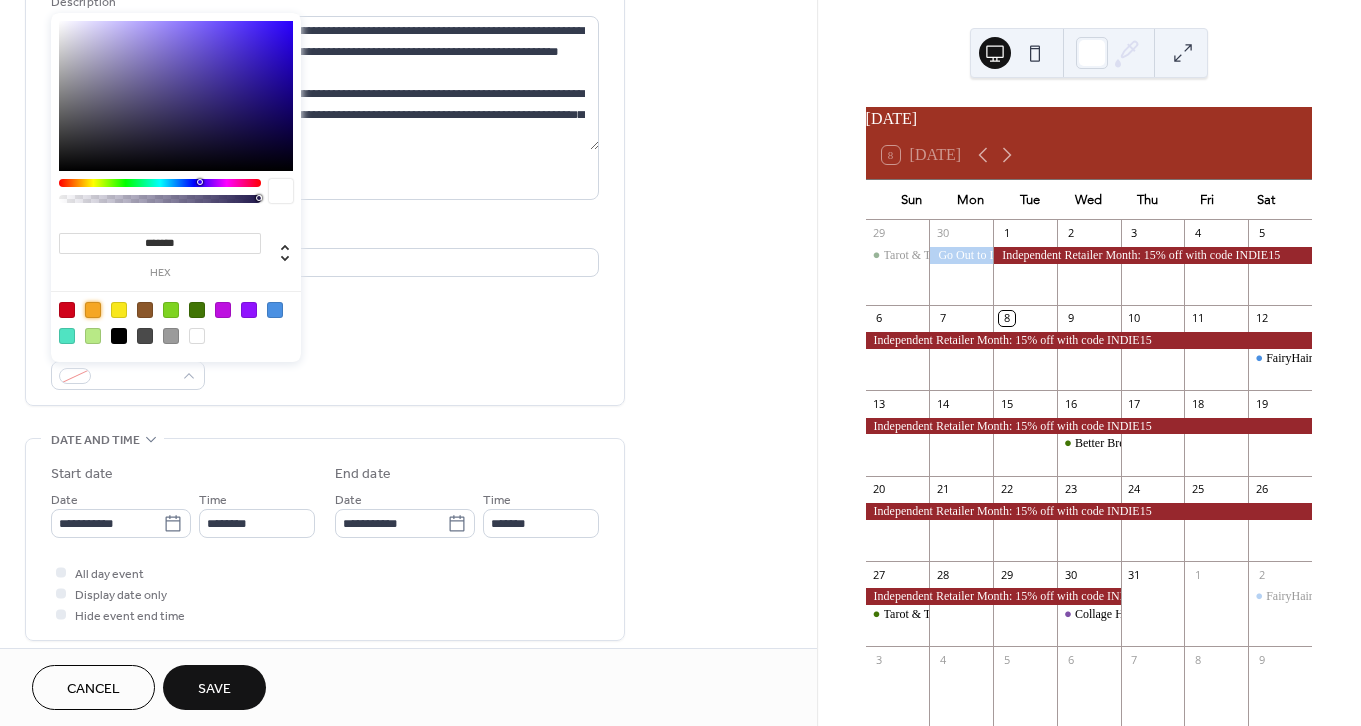 click at bounding box center [93, 310] 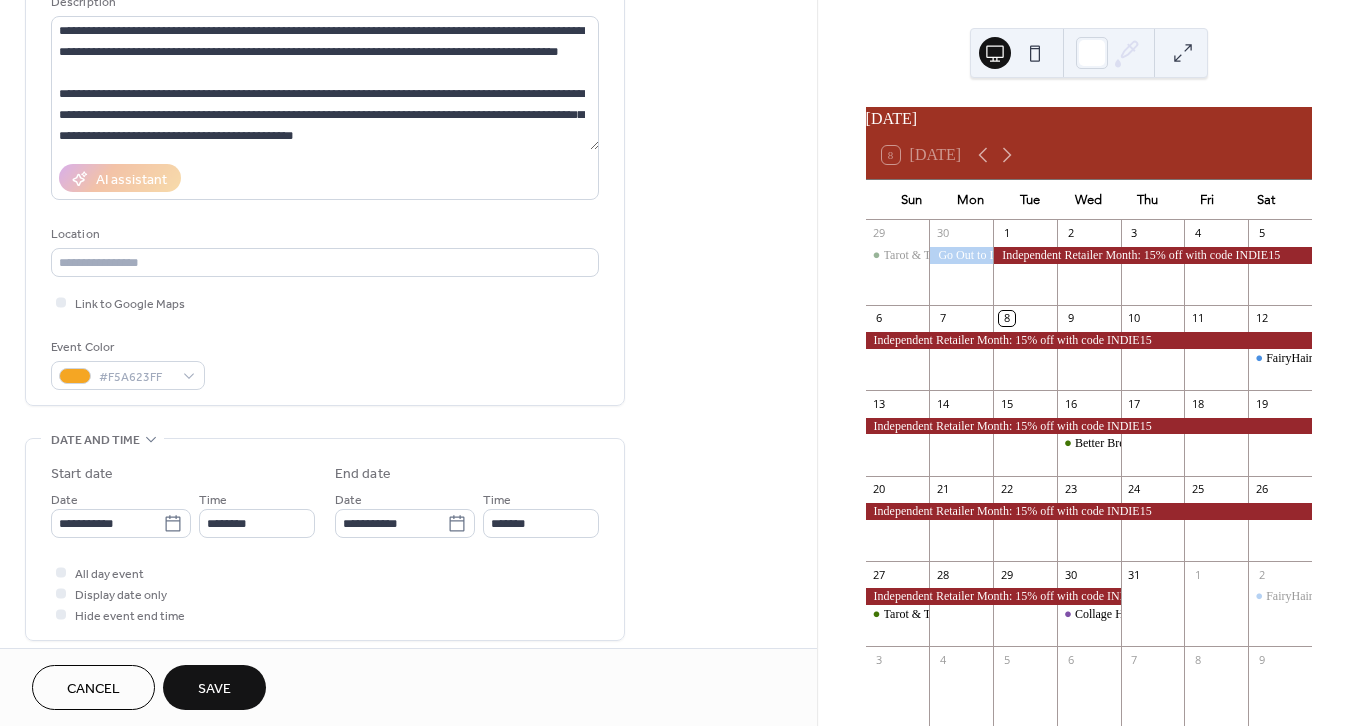 click on "Event Color #F5A623FF" at bounding box center [325, 363] 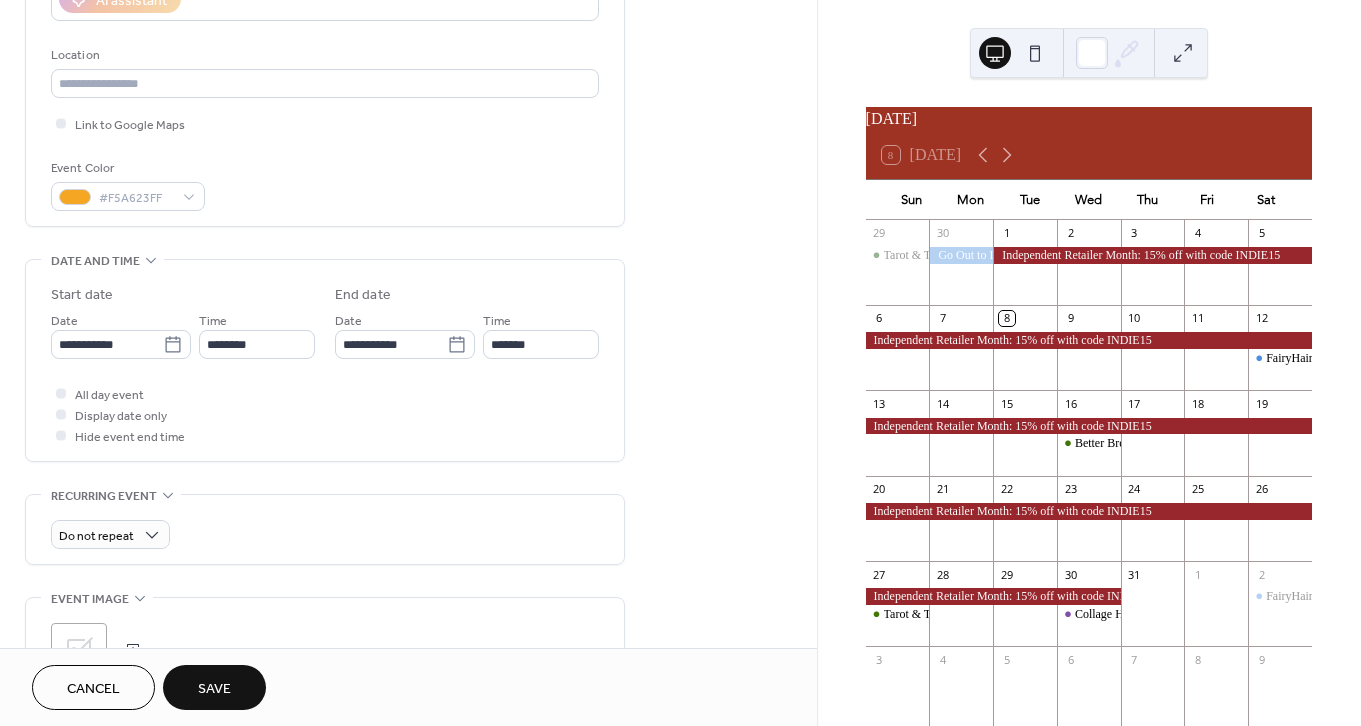 scroll, scrollTop: 393, scrollLeft: 0, axis: vertical 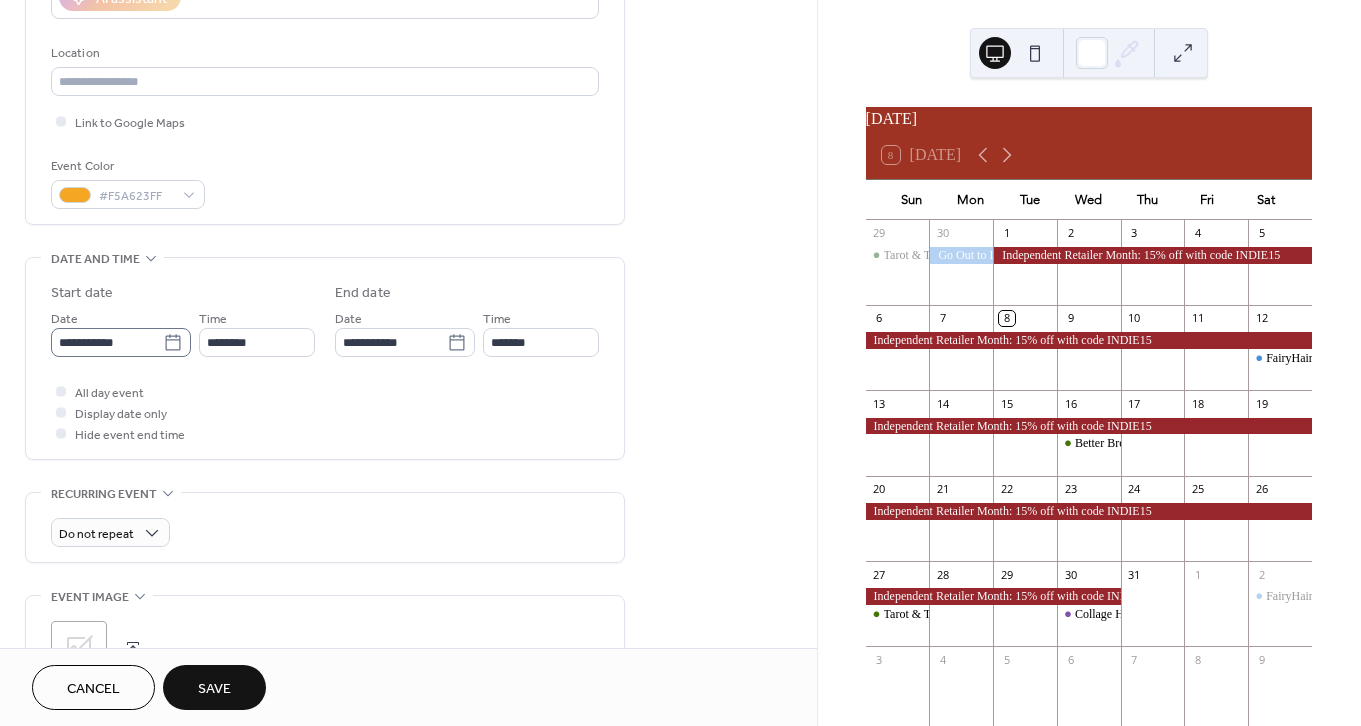 click on "**********" at bounding box center (121, 342) 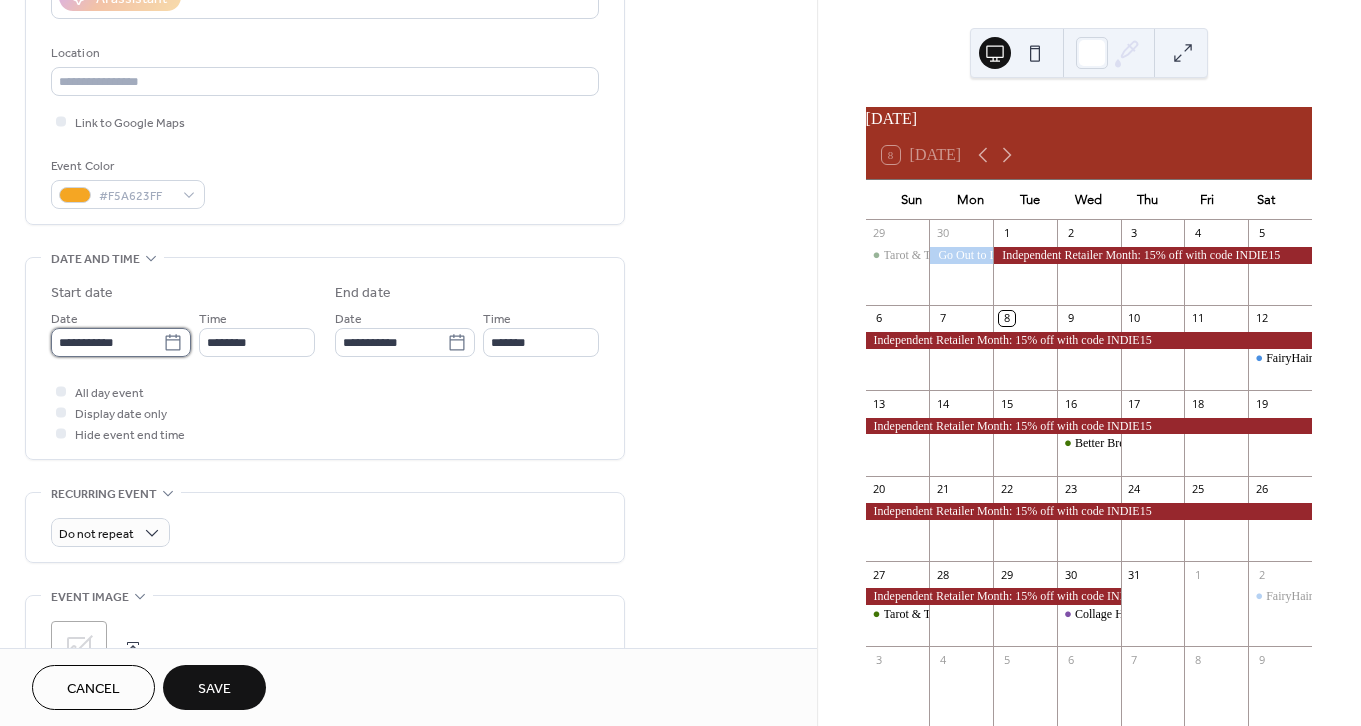 click on "**********" at bounding box center [107, 342] 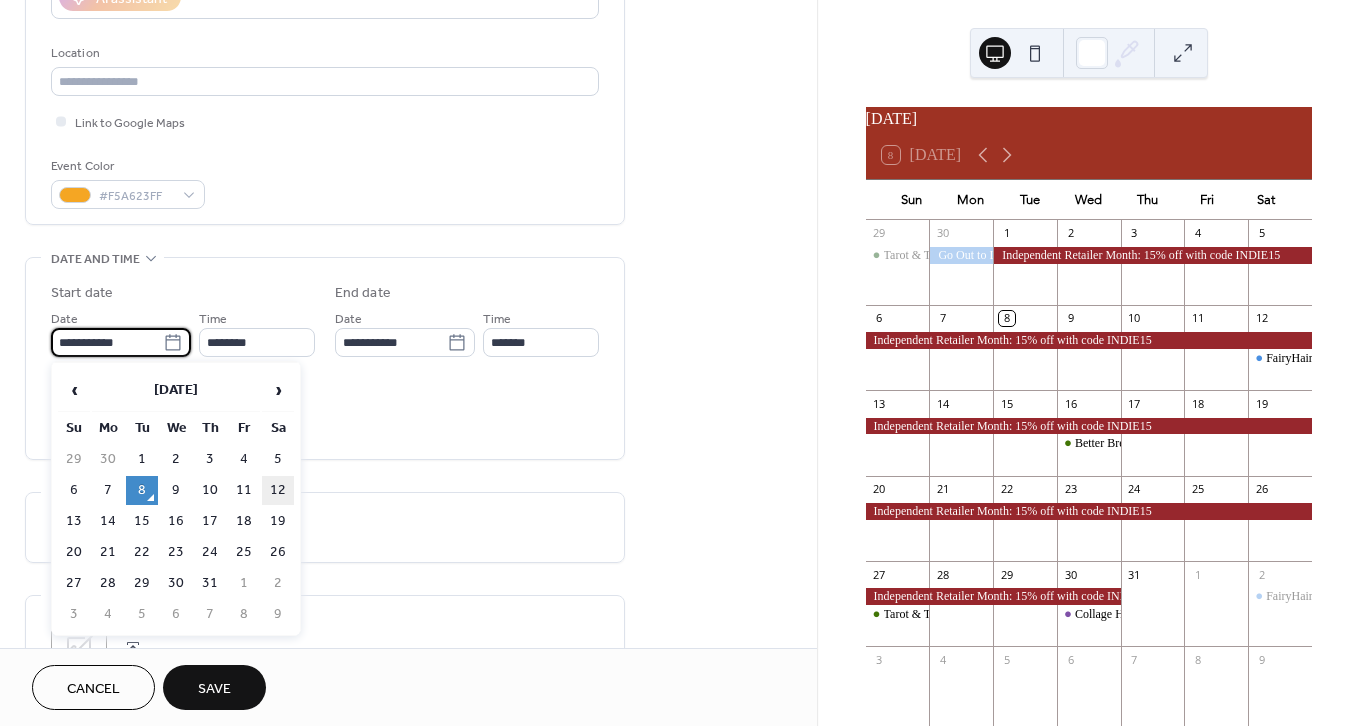 click on "12" at bounding box center [278, 490] 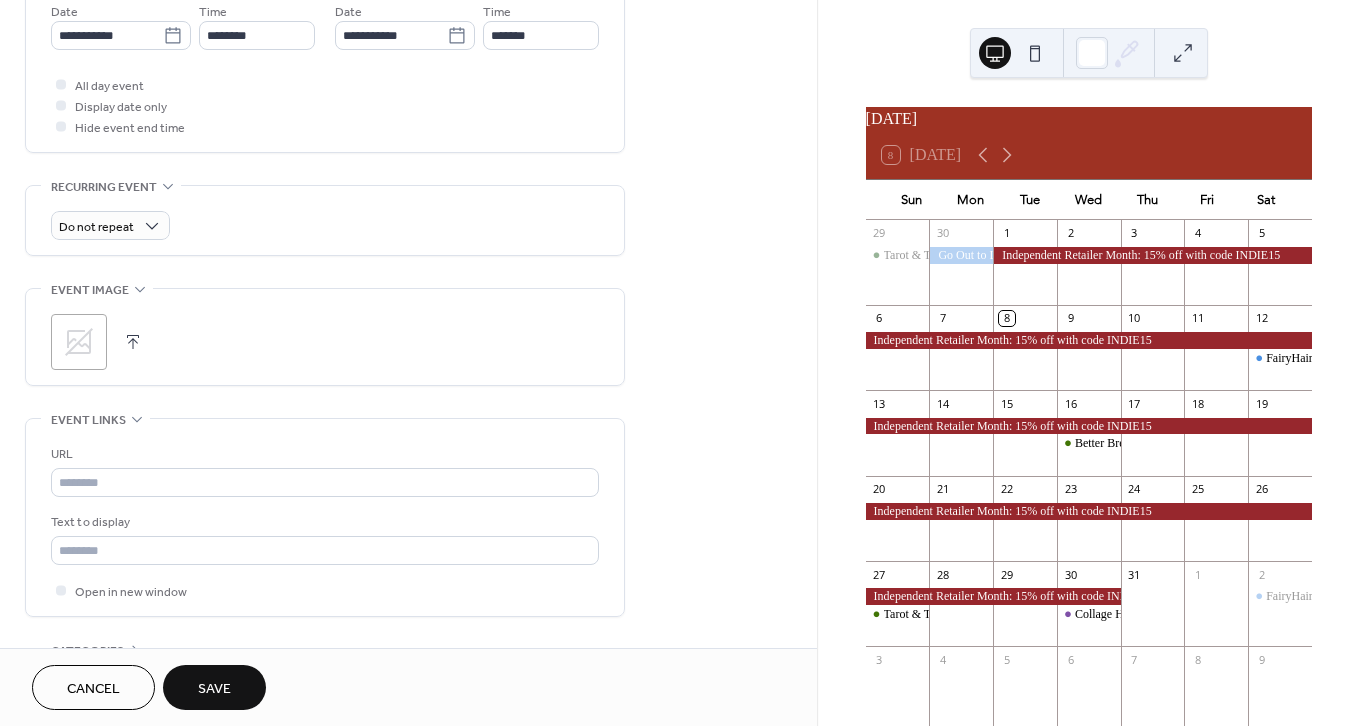 scroll, scrollTop: 837, scrollLeft: 0, axis: vertical 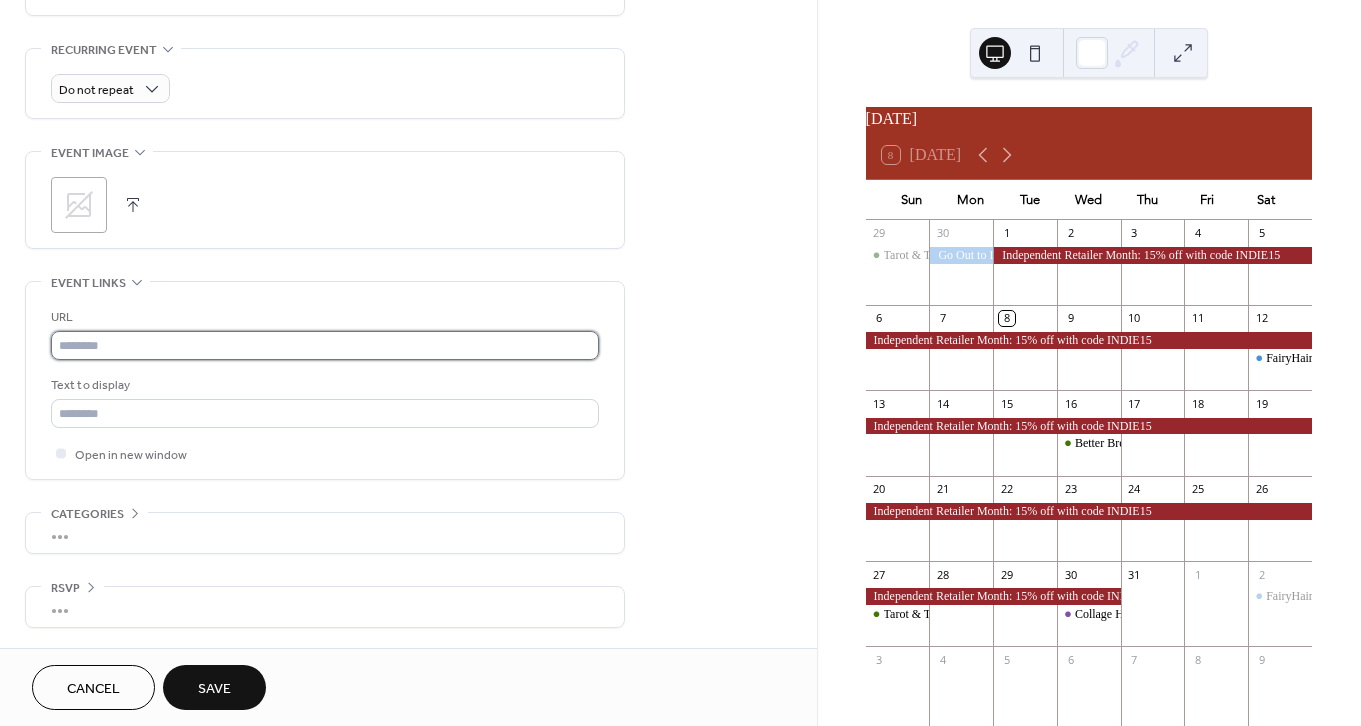 click at bounding box center (325, 345) 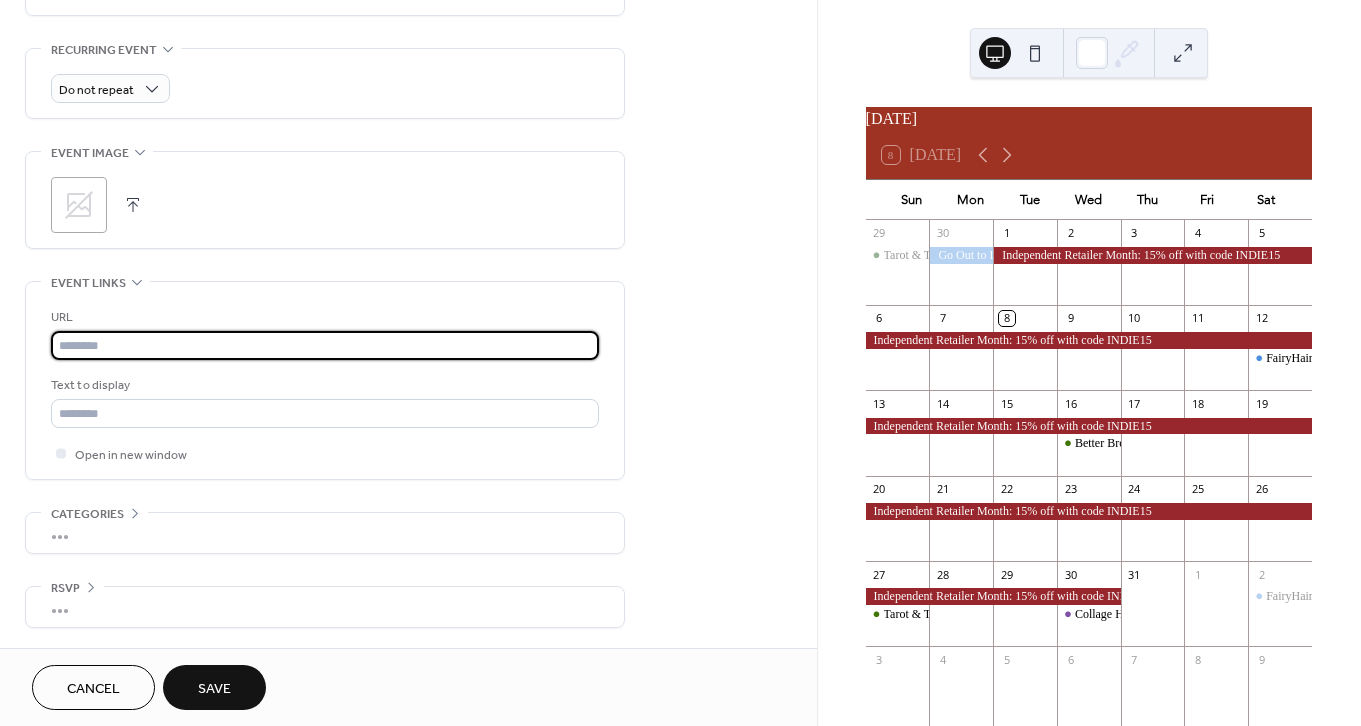 paste on "**********" 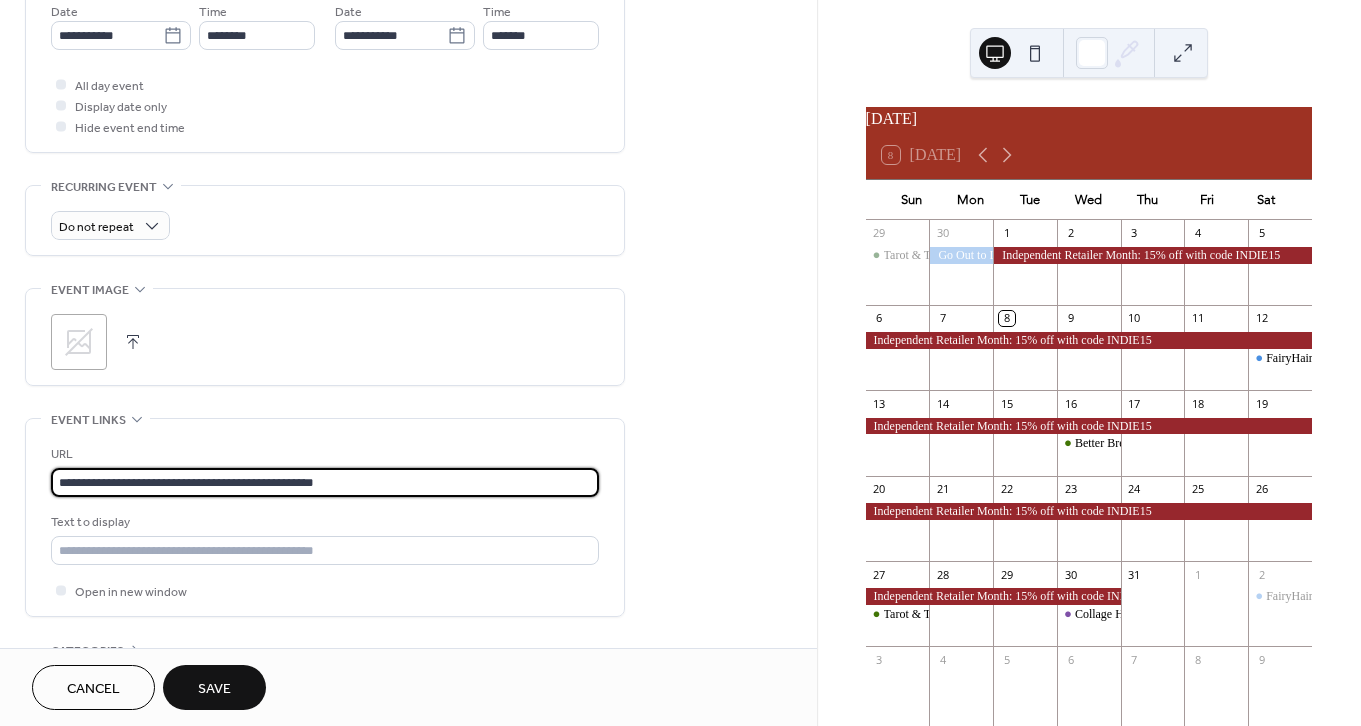 scroll, scrollTop: 837, scrollLeft: 0, axis: vertical 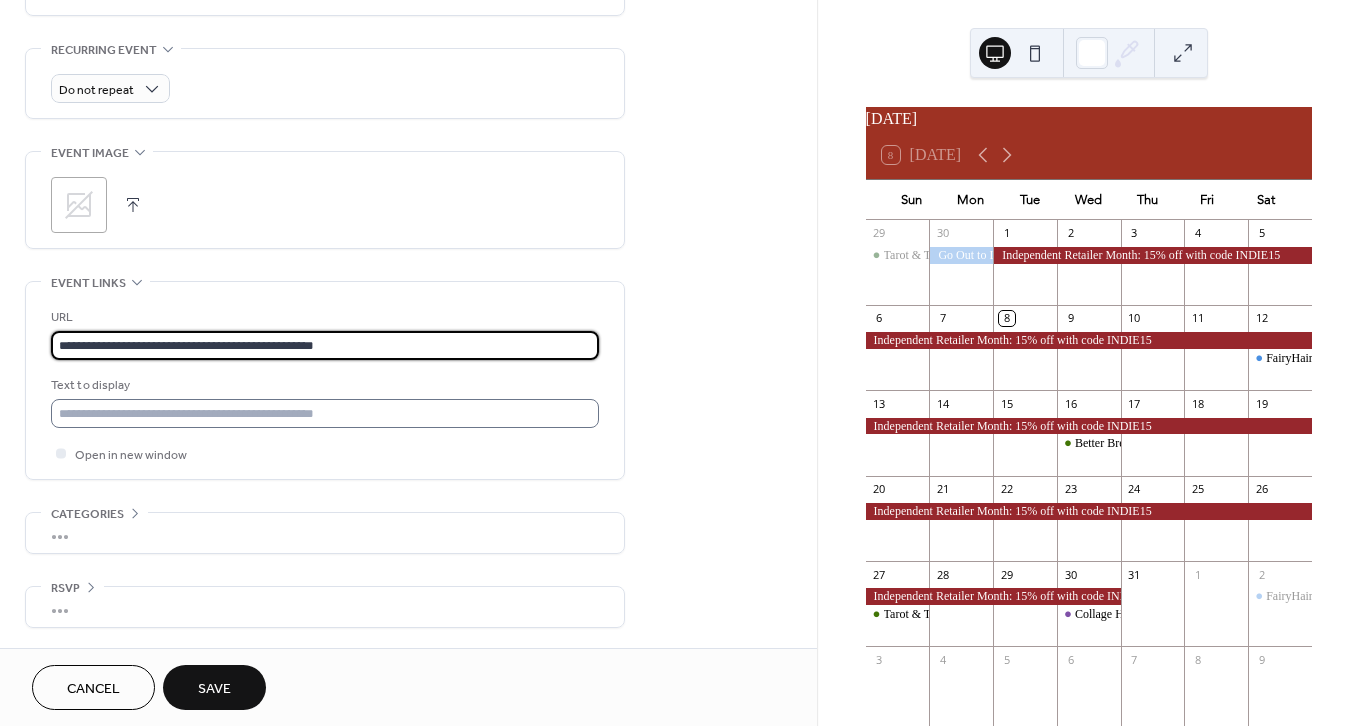 type on "**********" 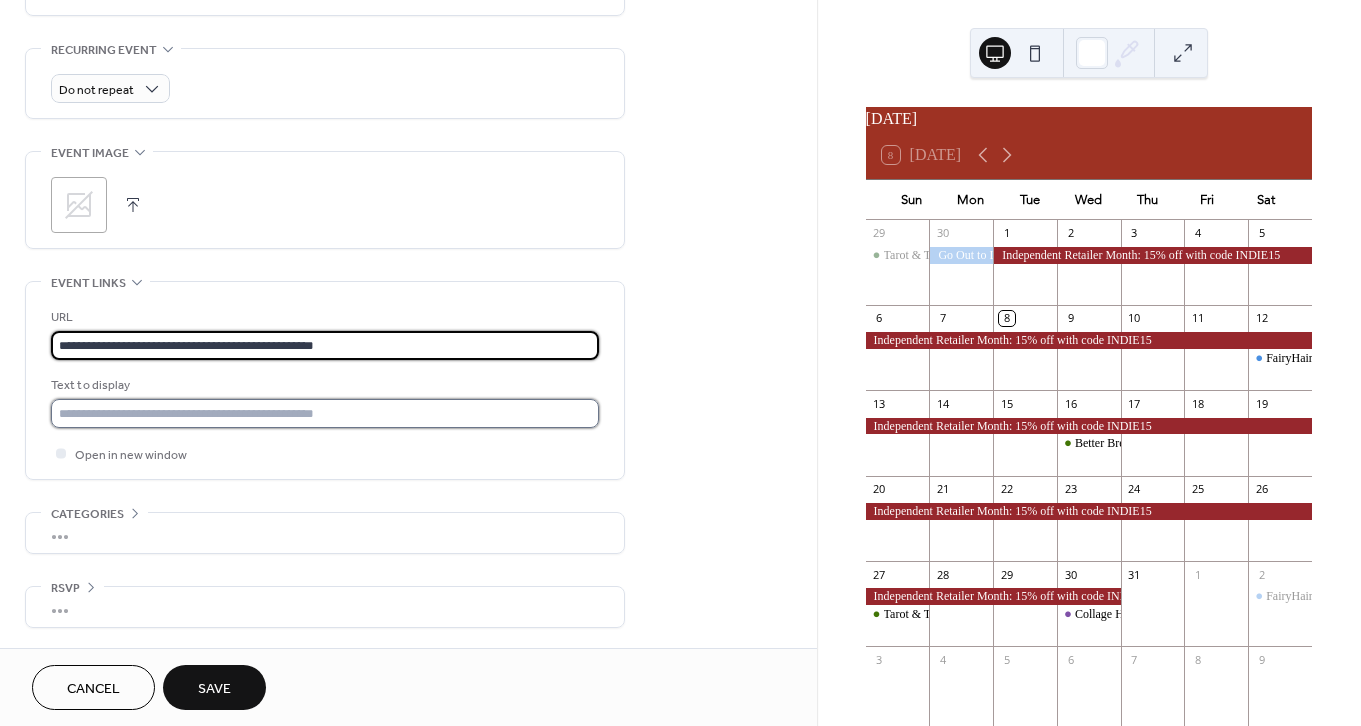 click at bounding box center (325, 413) 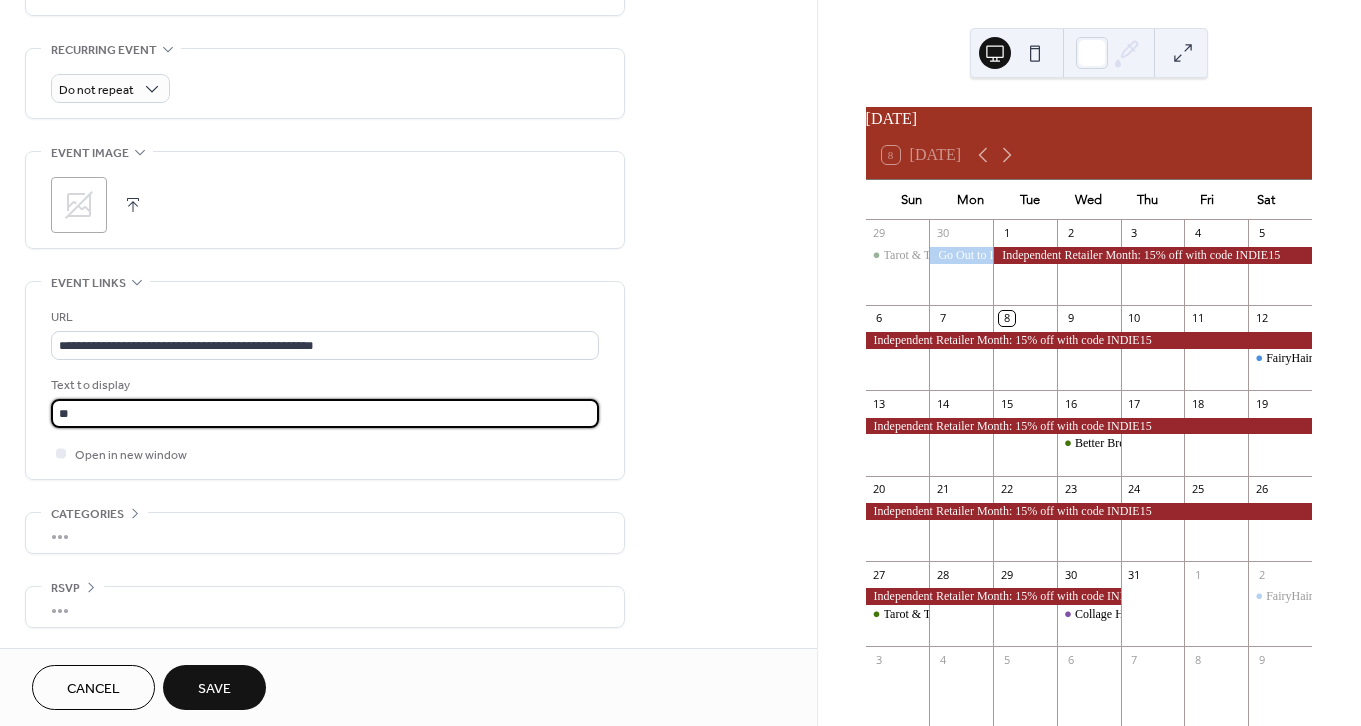 type on "*" 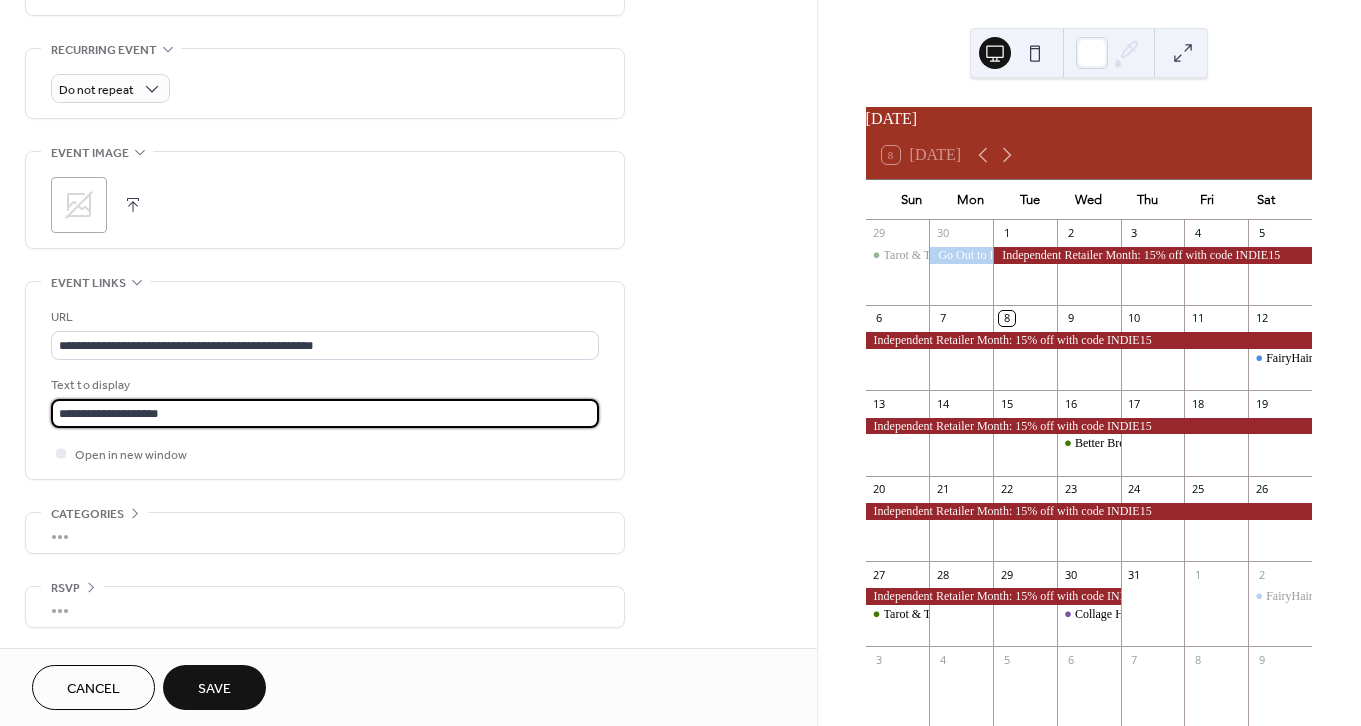 type on "**********" 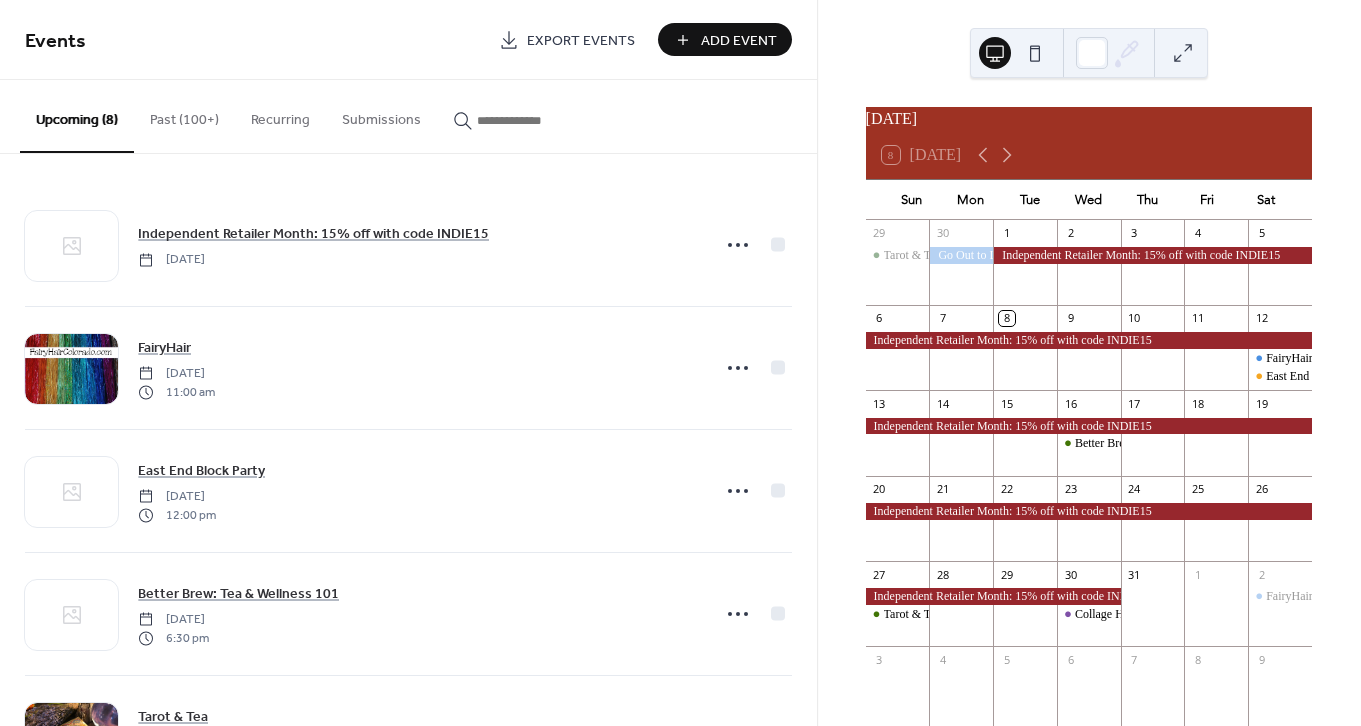 scroll, scrollTop: 0, scrollLeft: 0, axis: both 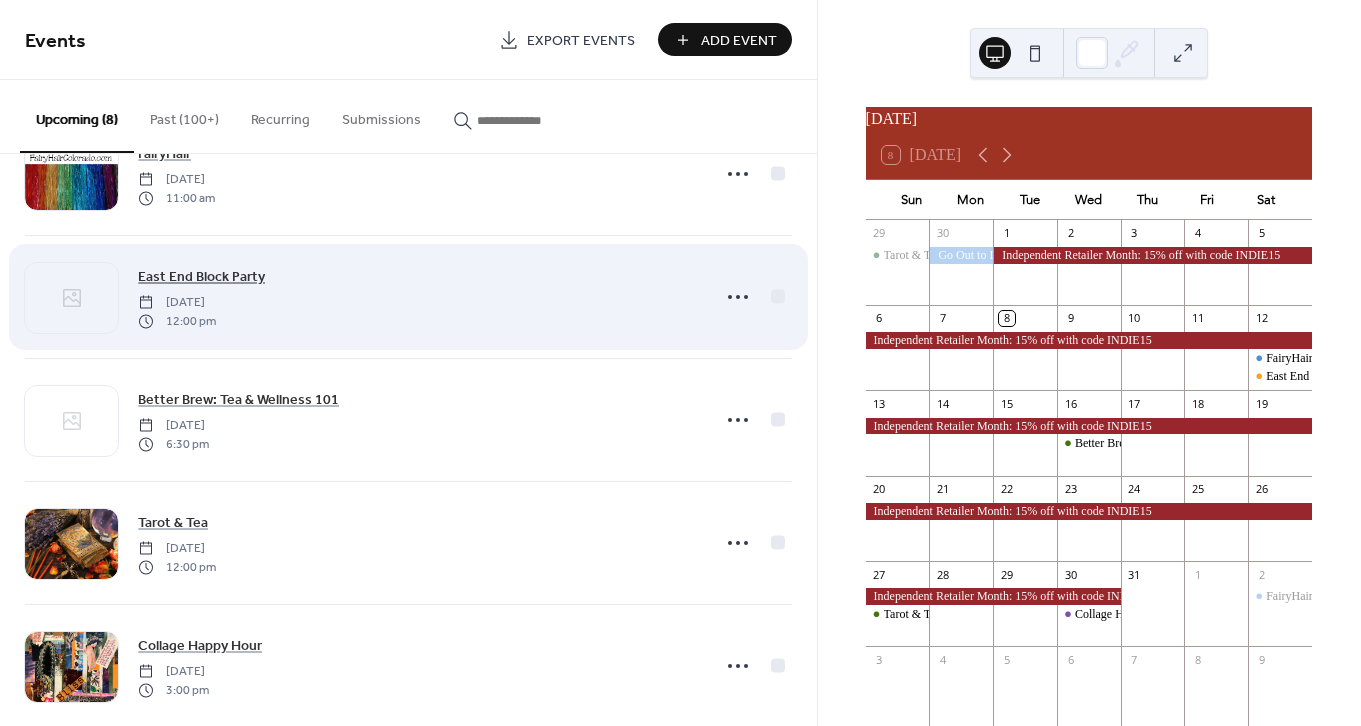 click on "East End Block Party" at bounding box center (201, 277) 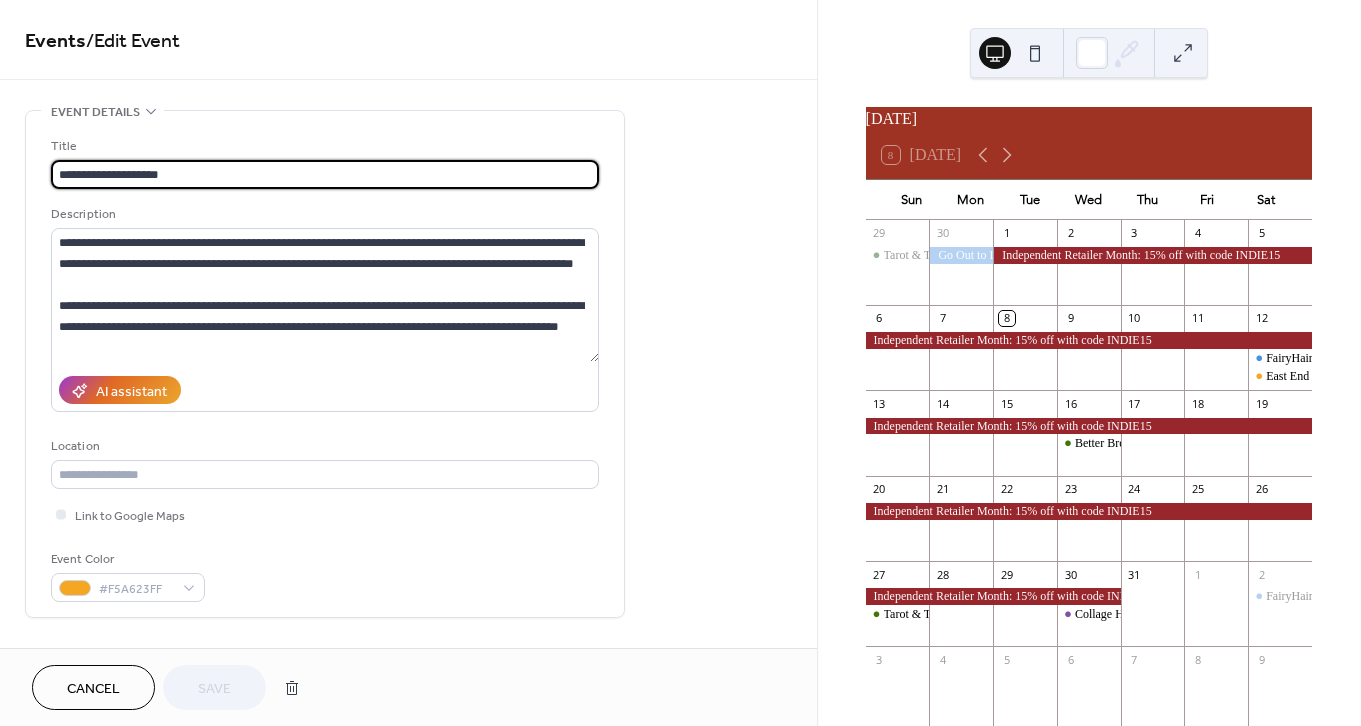 drag, startPoint x: 107, startPoint y: 173, endPoint x: -2, endPoint y: 173, distance: 109 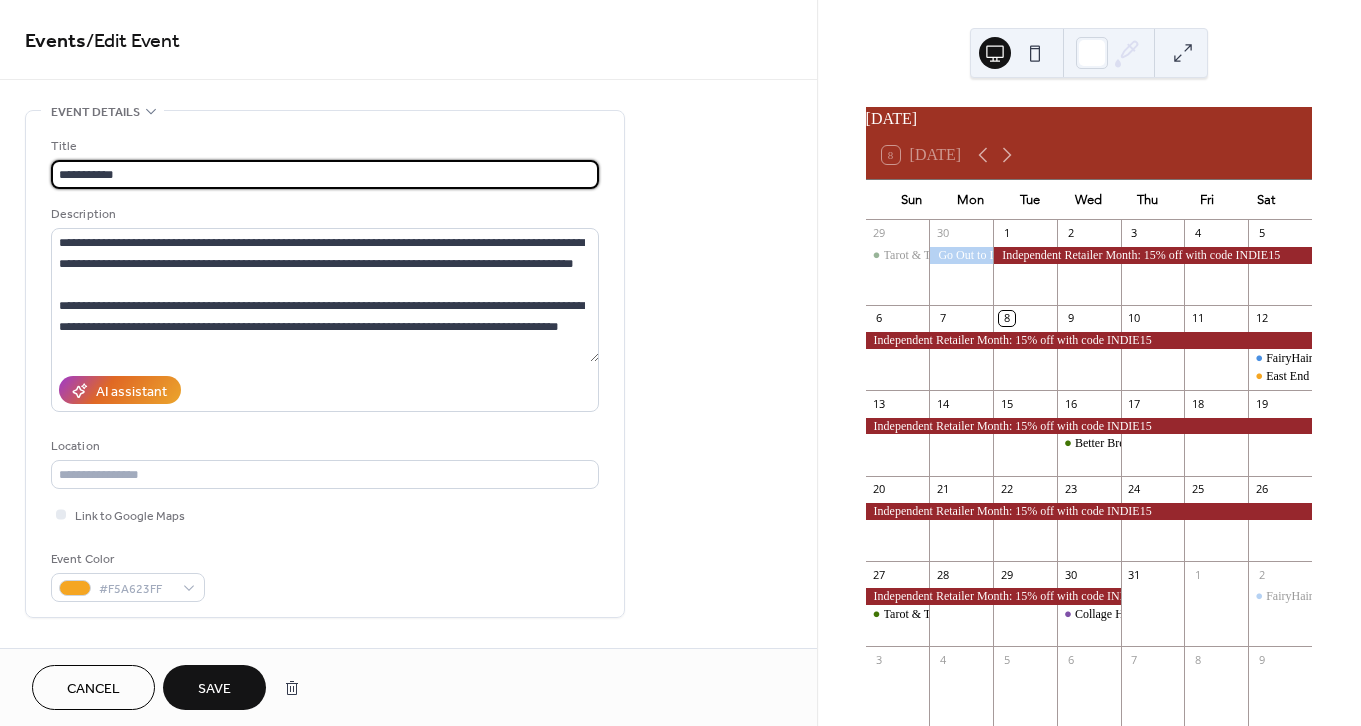 type on "**********" 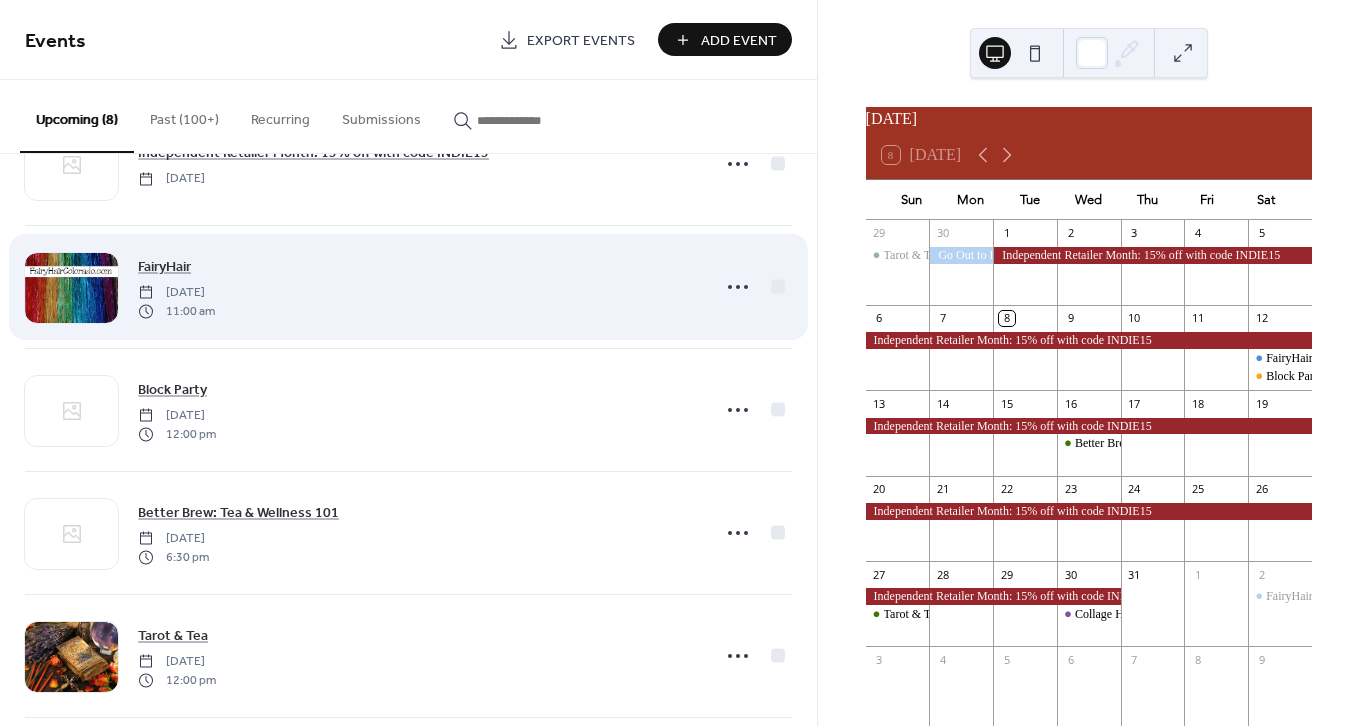 scroll, scrollTop: 83, scrollLeft: 0, axis: vertical 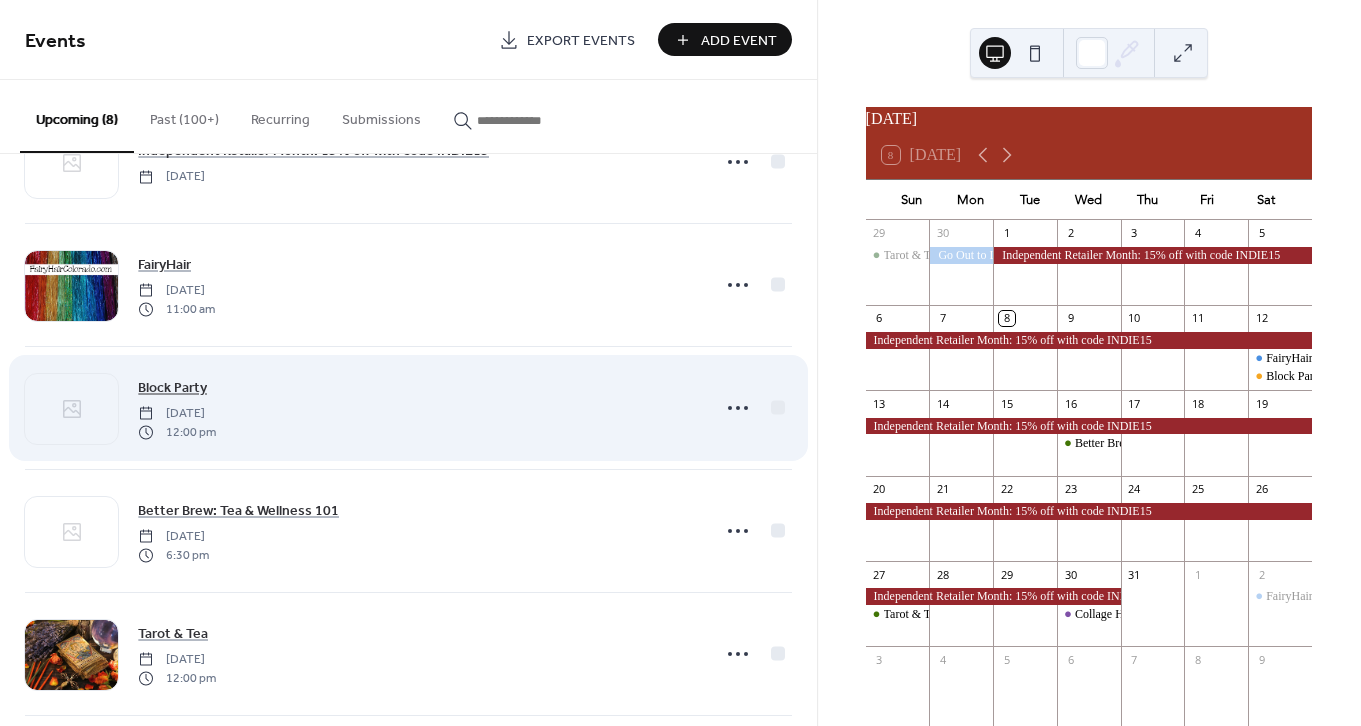 click on "Block Party" at bounding box center [172, 388] 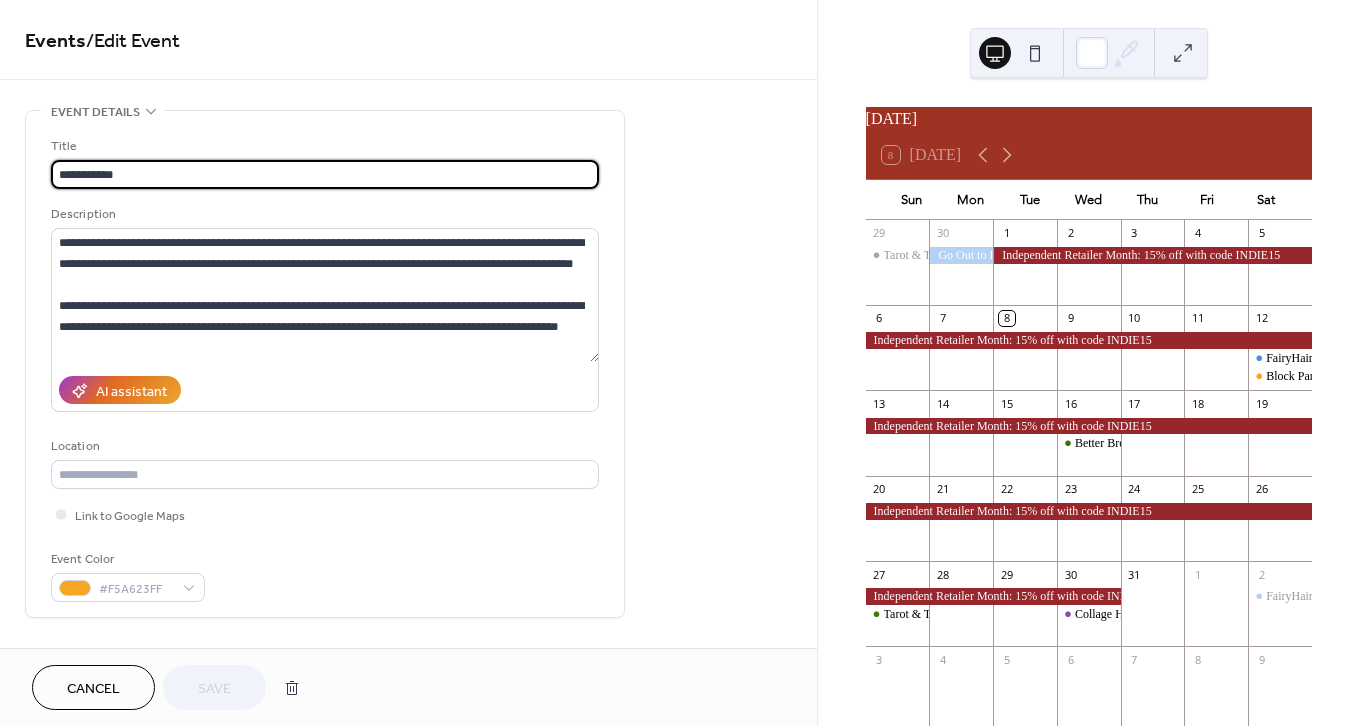click on "**********" at bounding box center (325, 174) 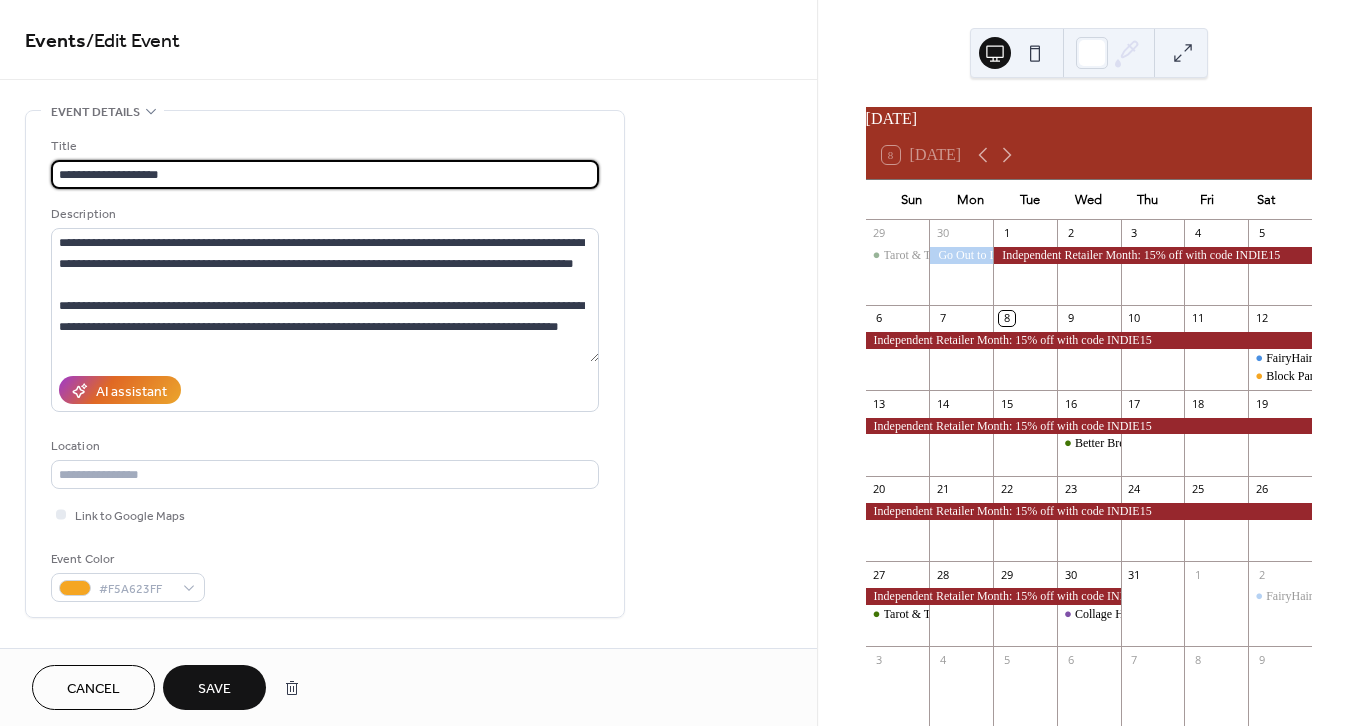type on "**********" 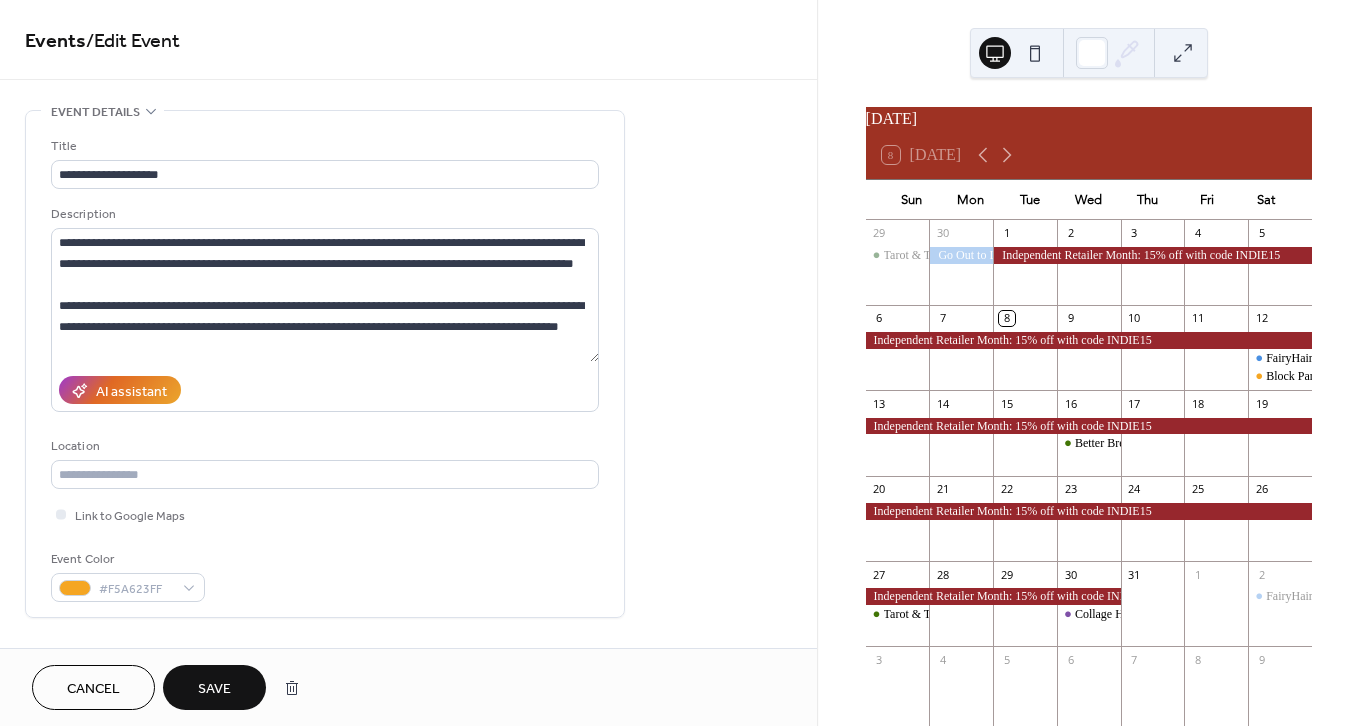 click on "Save" at bounding box center [214, 687] 